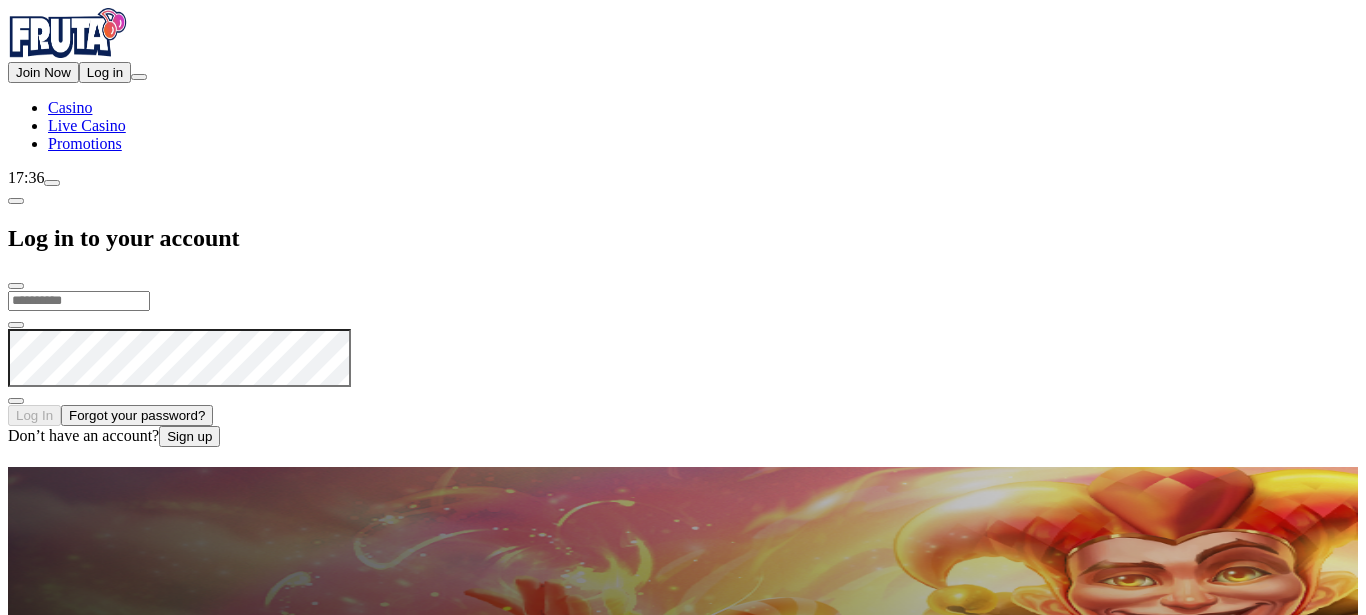 click on "I Understand" at bounding box center (151, 5205) 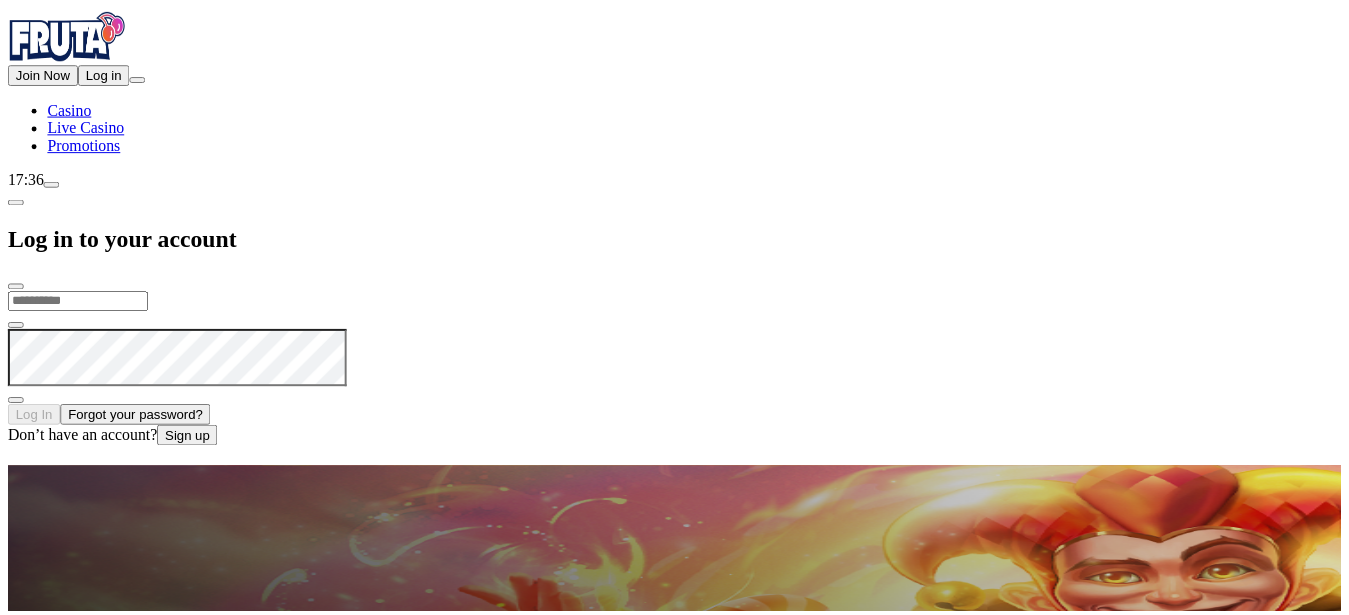scroll, scrollTop: 0, scrollLeft: 0, axis: both 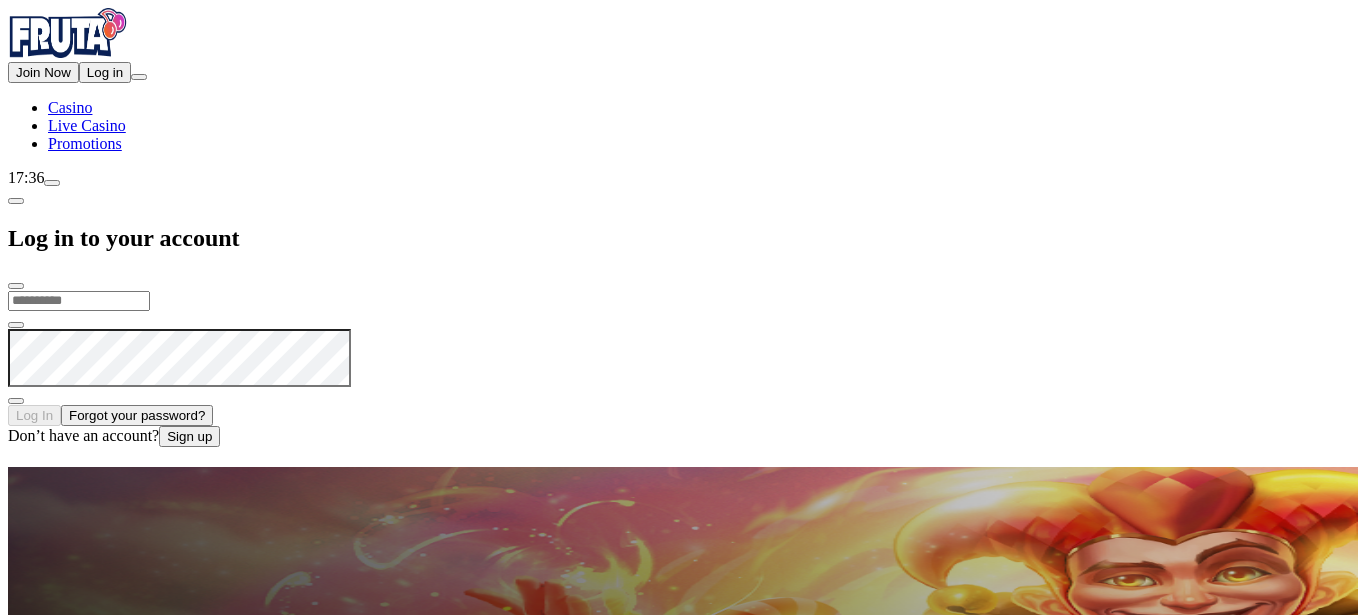 click at bounding box center (79, 301) 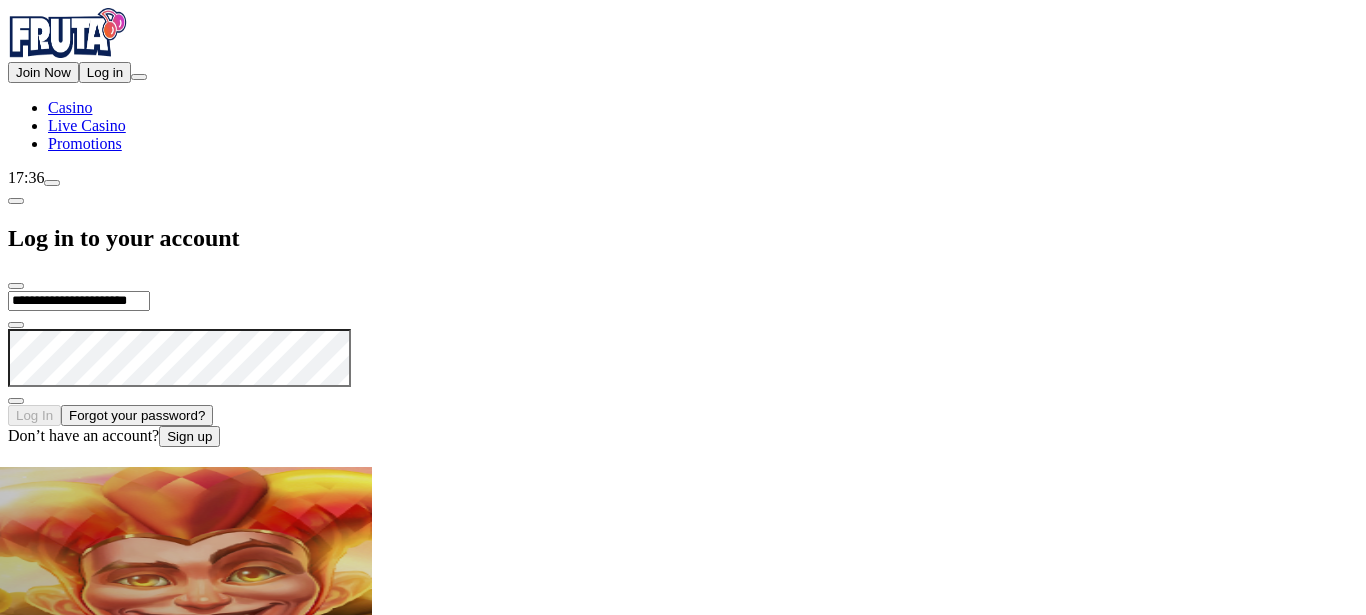 click on "**********" at bounding box center (683, 368) 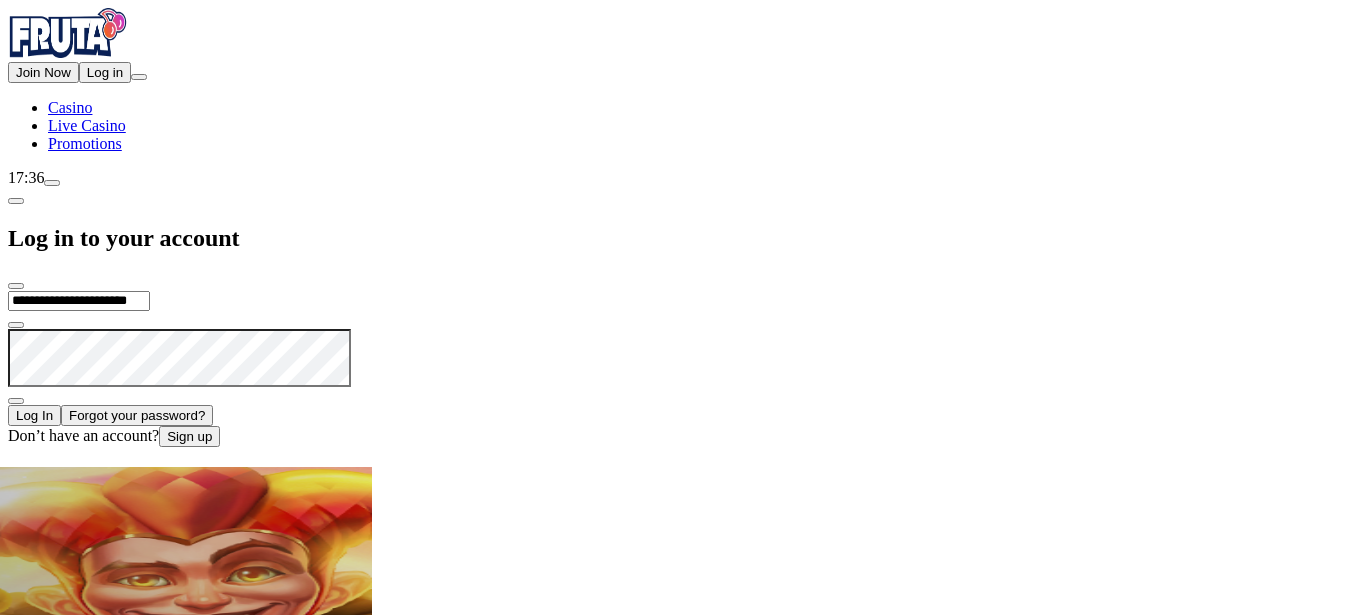 click on "Log In" at bounding box center (34, 415) 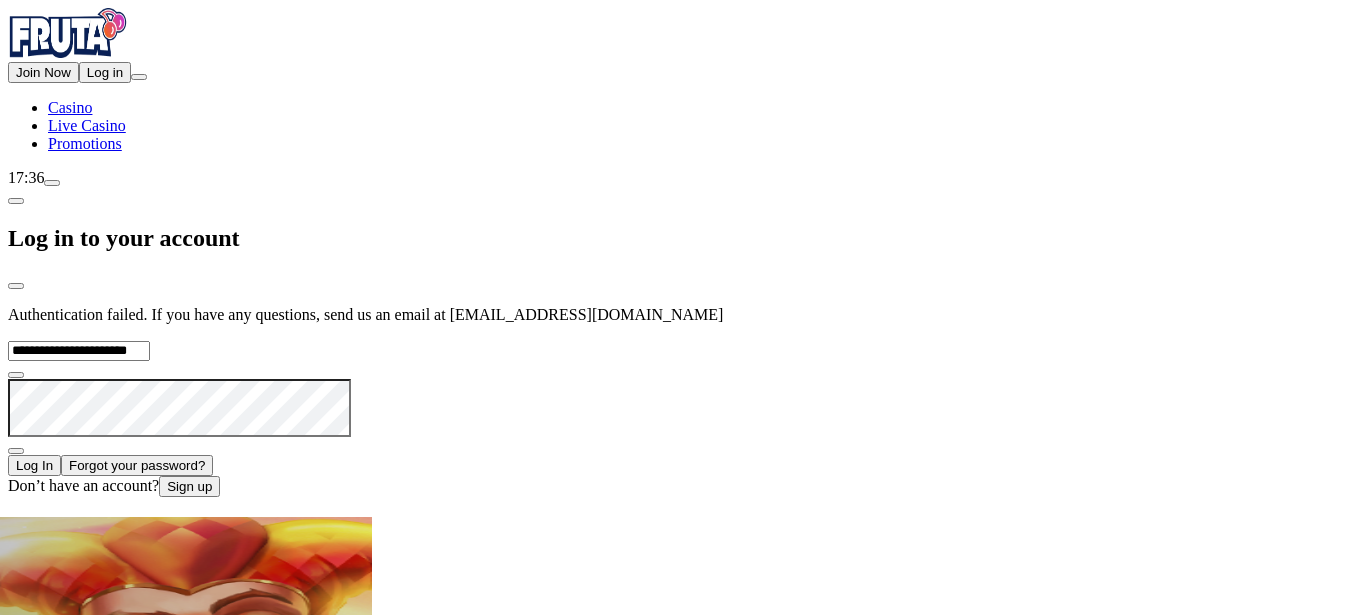 click at bounding box center [16, 451] 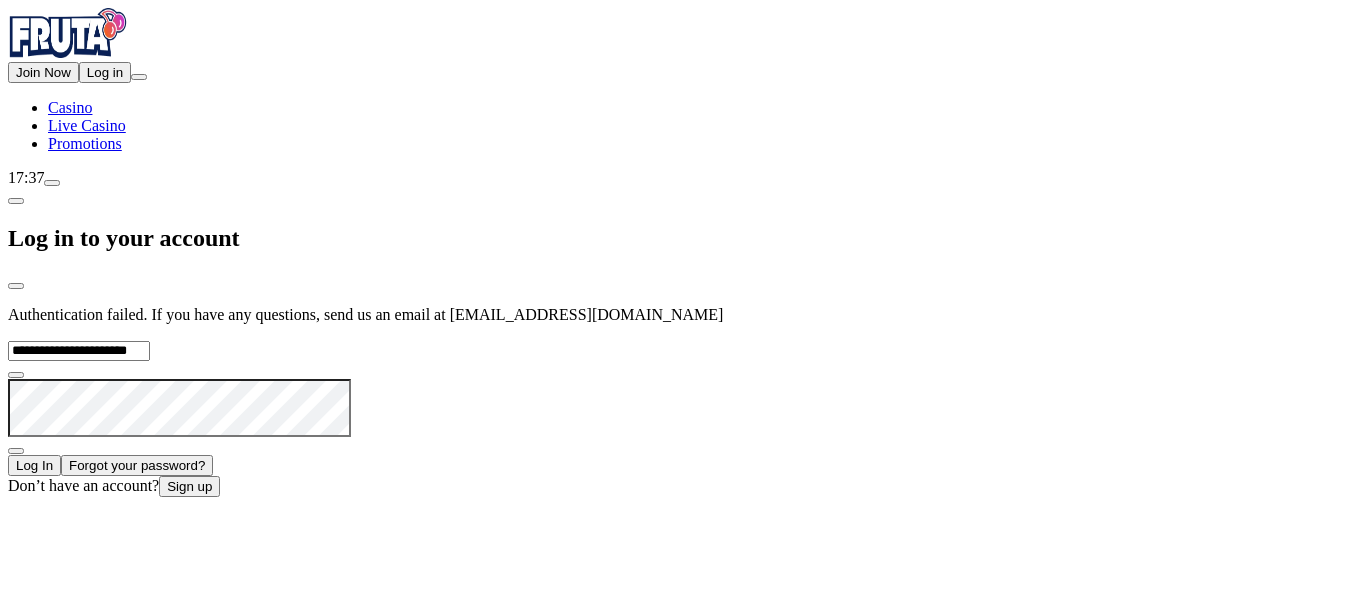 click on "Log In" at bounding box center (34, 465) 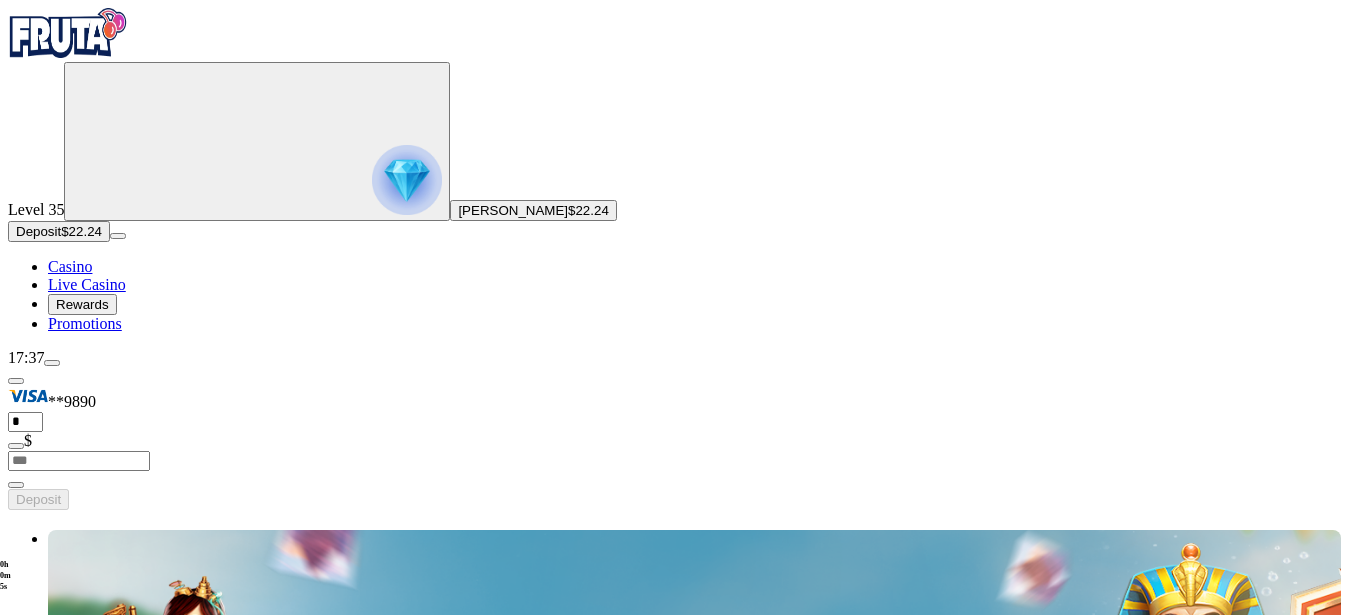 click at bounding box center (48, 3546) 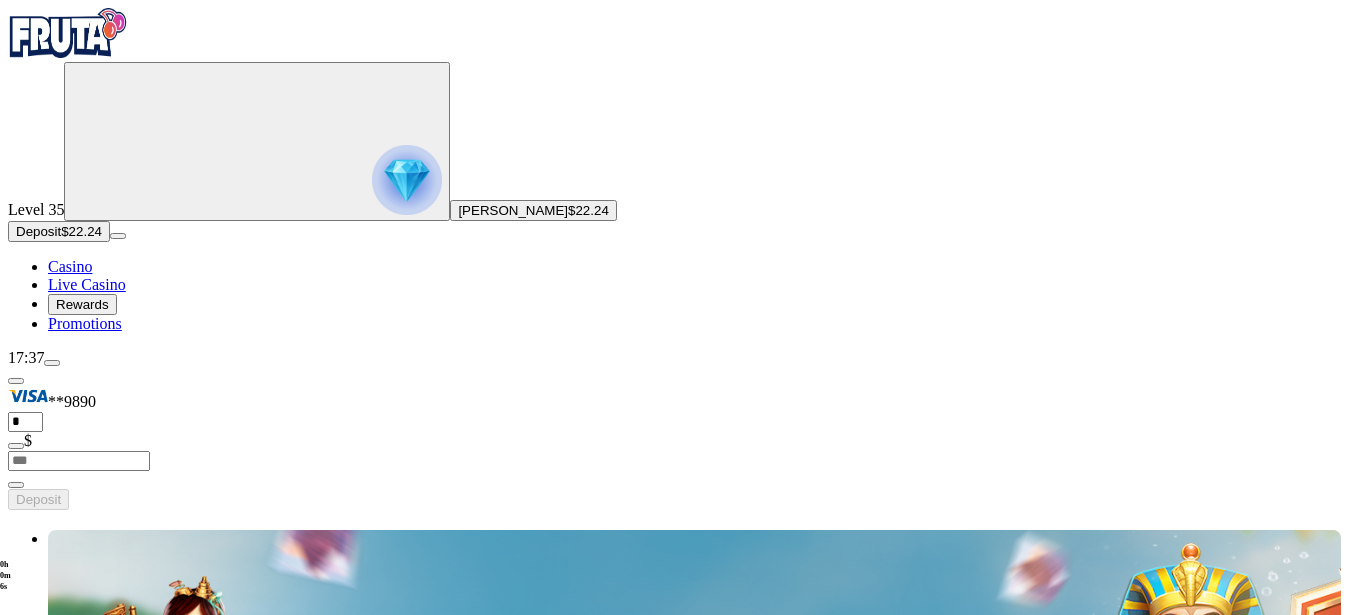 click at bounding box center (32, 3133) 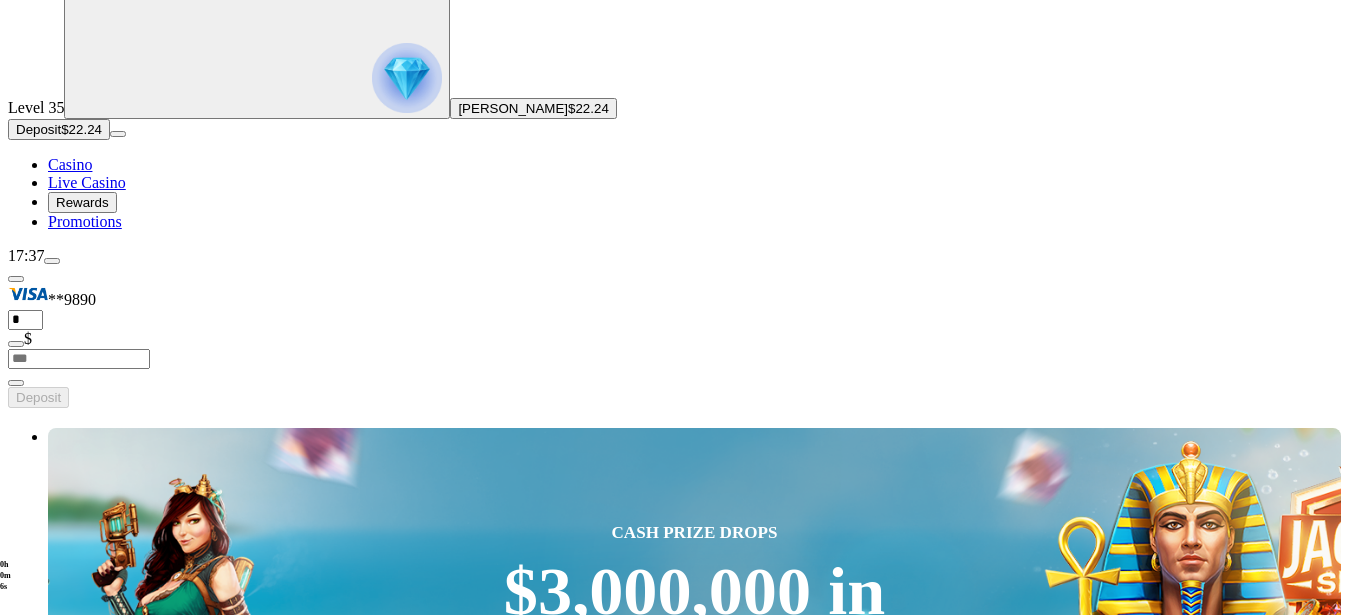 click at bounding box center [32, 3031] 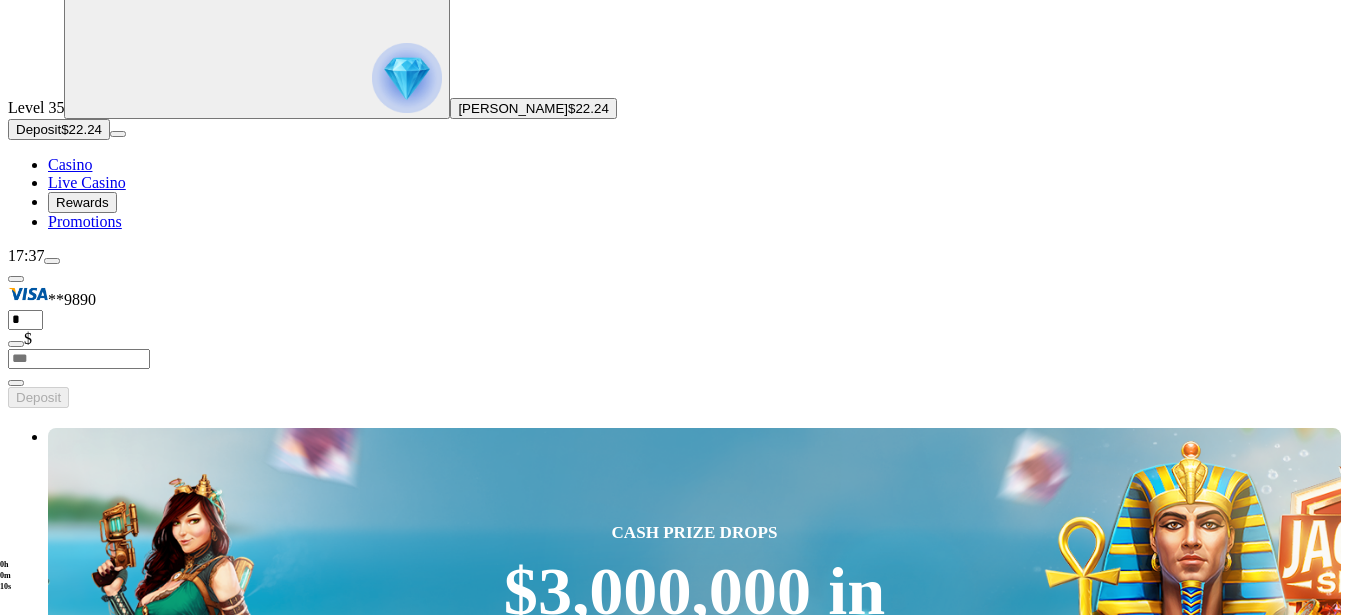 scroll, scrollTop: 0, scrollLeft: 0, axis: both 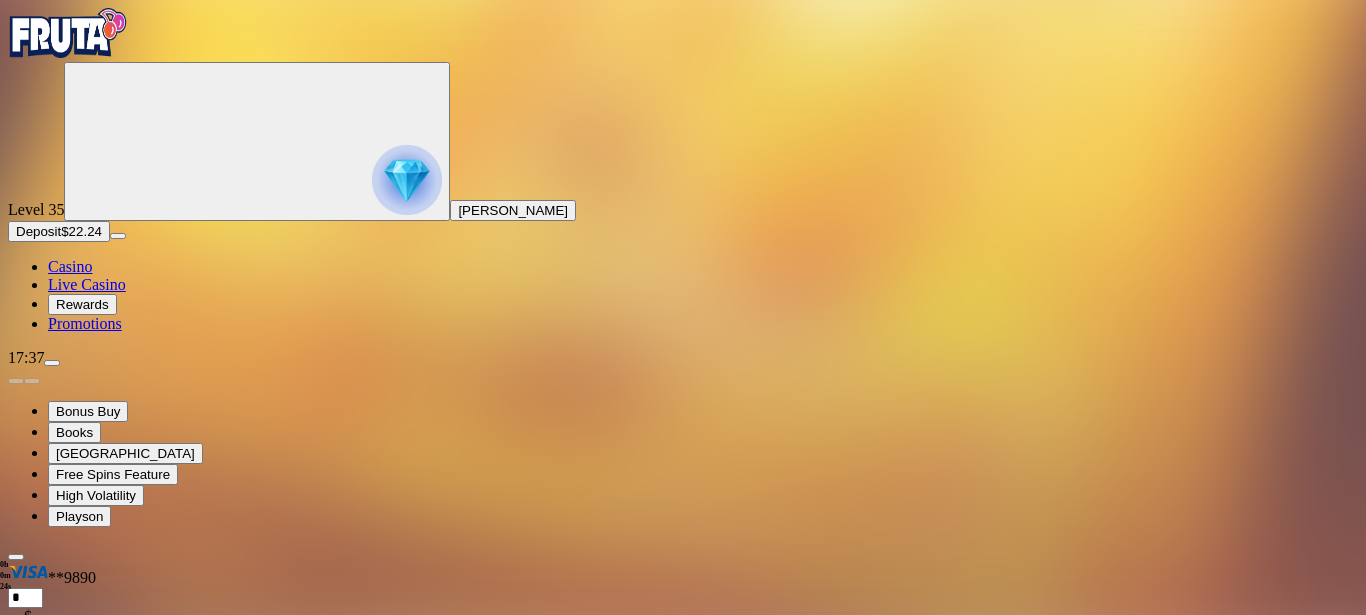 click at bounding box center [48, 879] 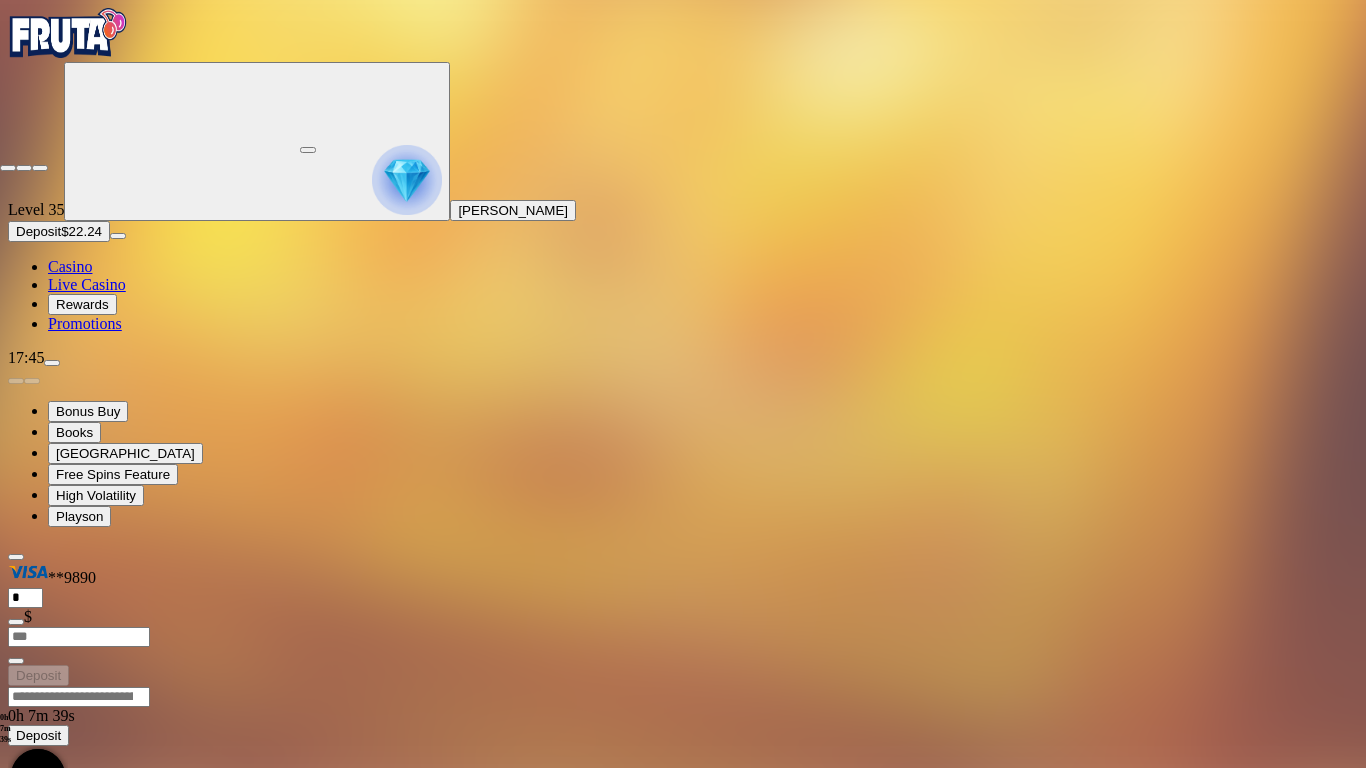 click at bounding box center (8, 168) 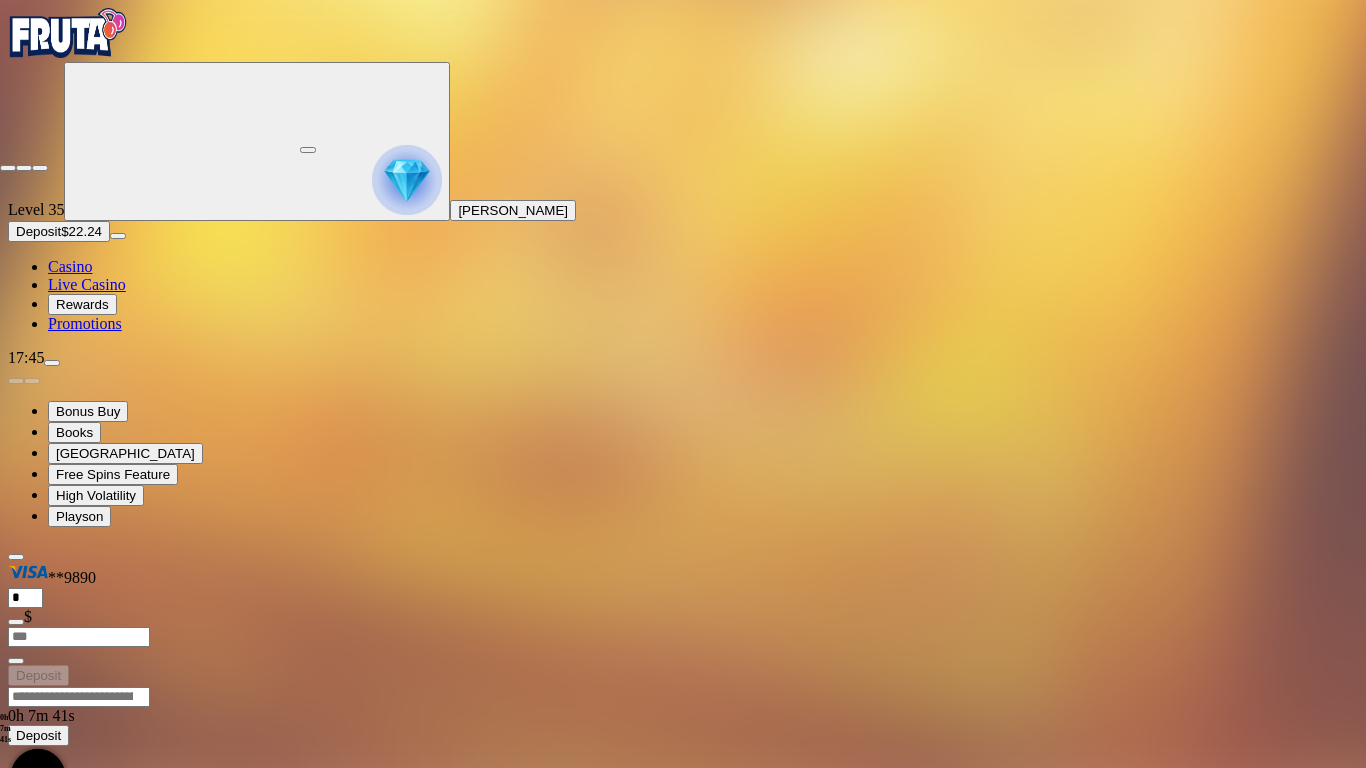 click at bounding box center [8, 168] 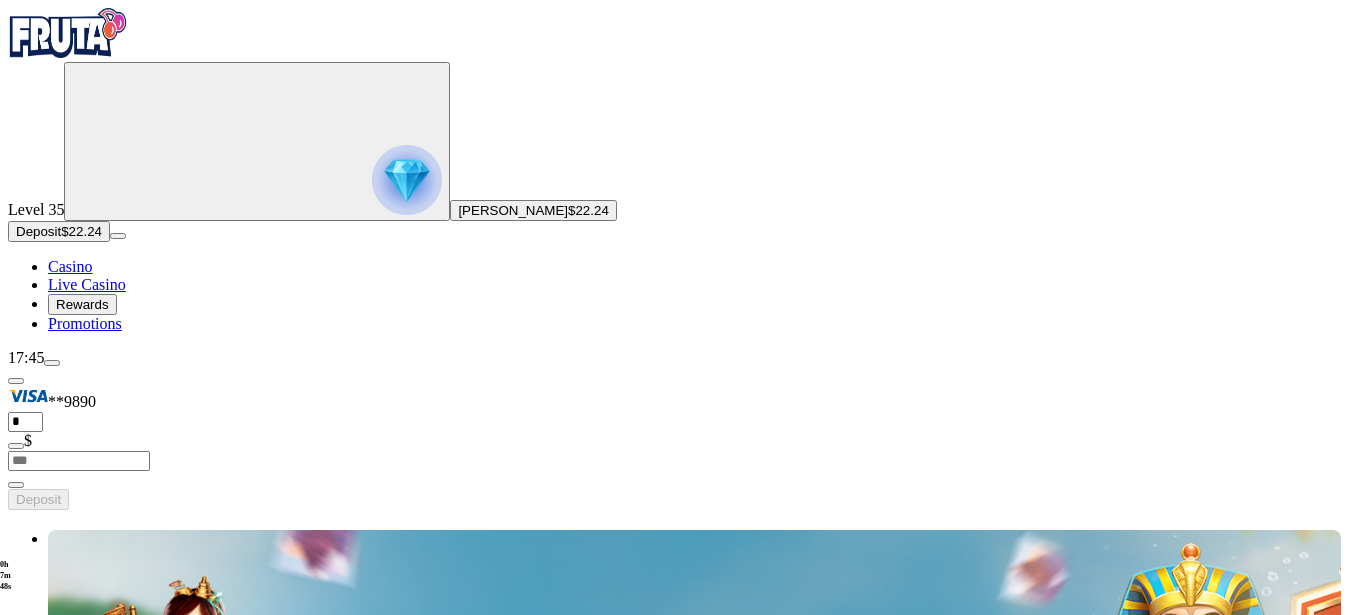 click at bounding box center [48, 3380] 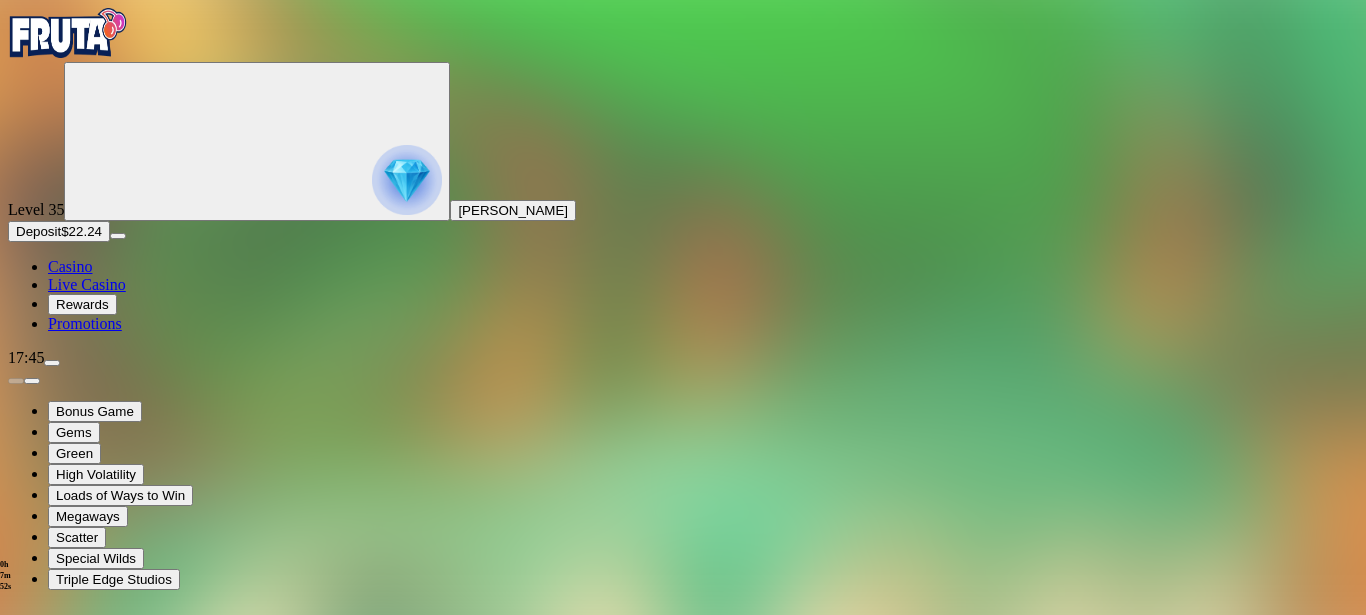 click at bounding box center [48, 942] 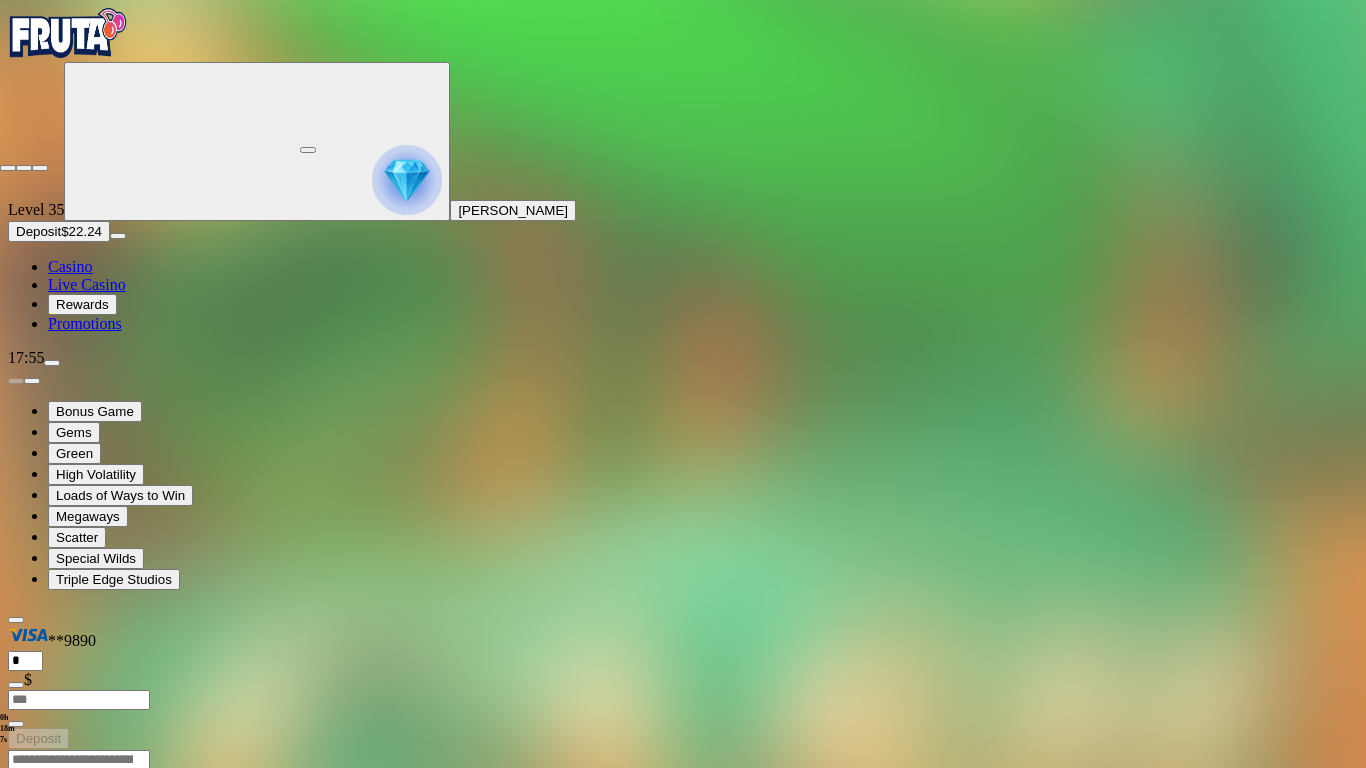 click at bounding box center [8, 168] 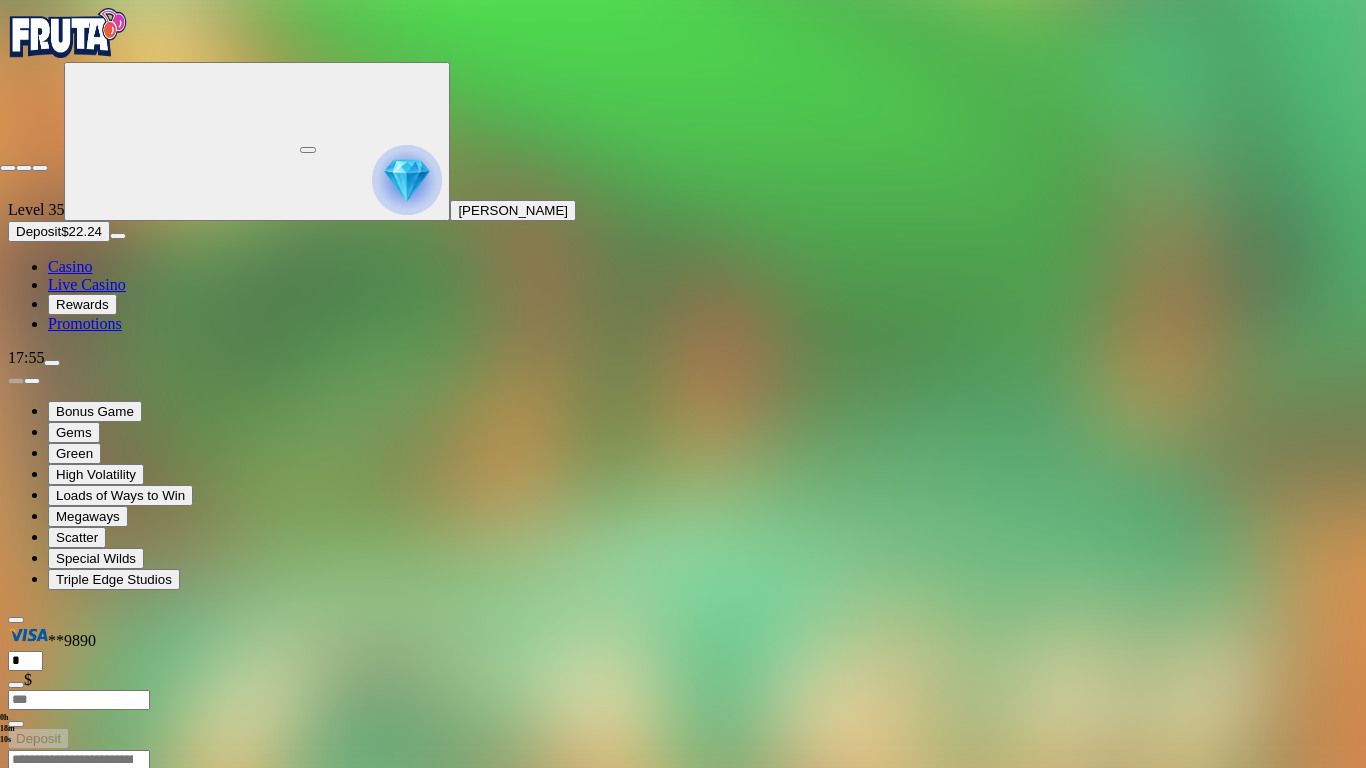 click at bounding box center (8, 168) 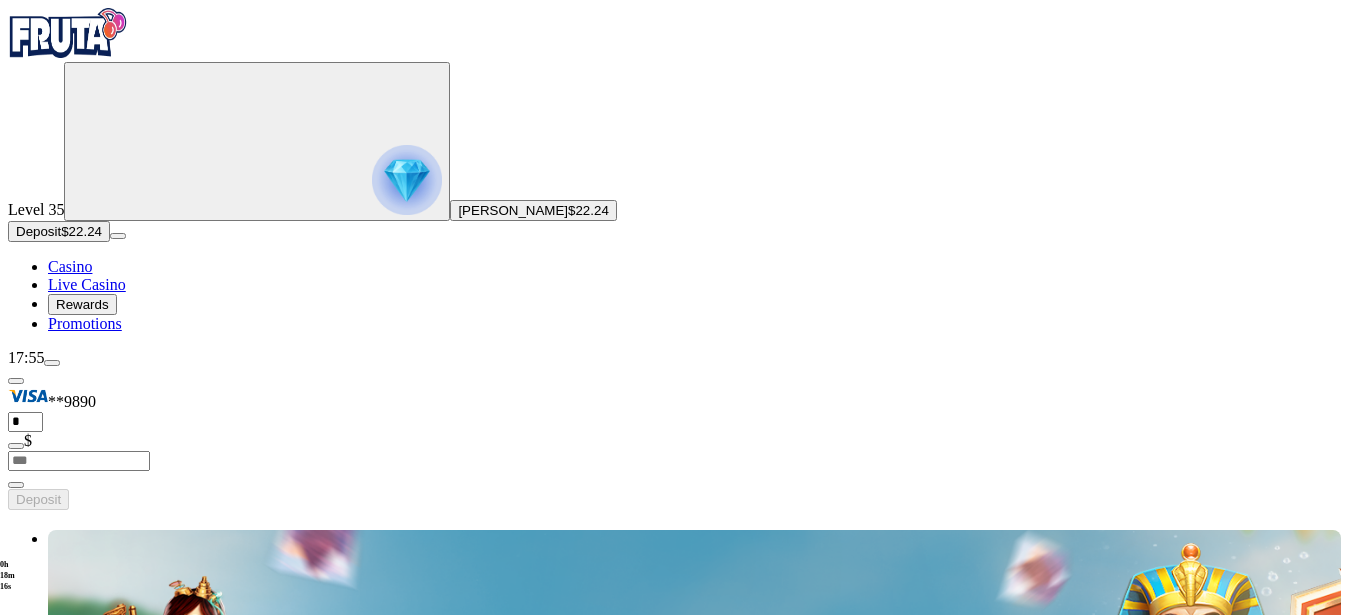 click at bounding box center [48, 3189] 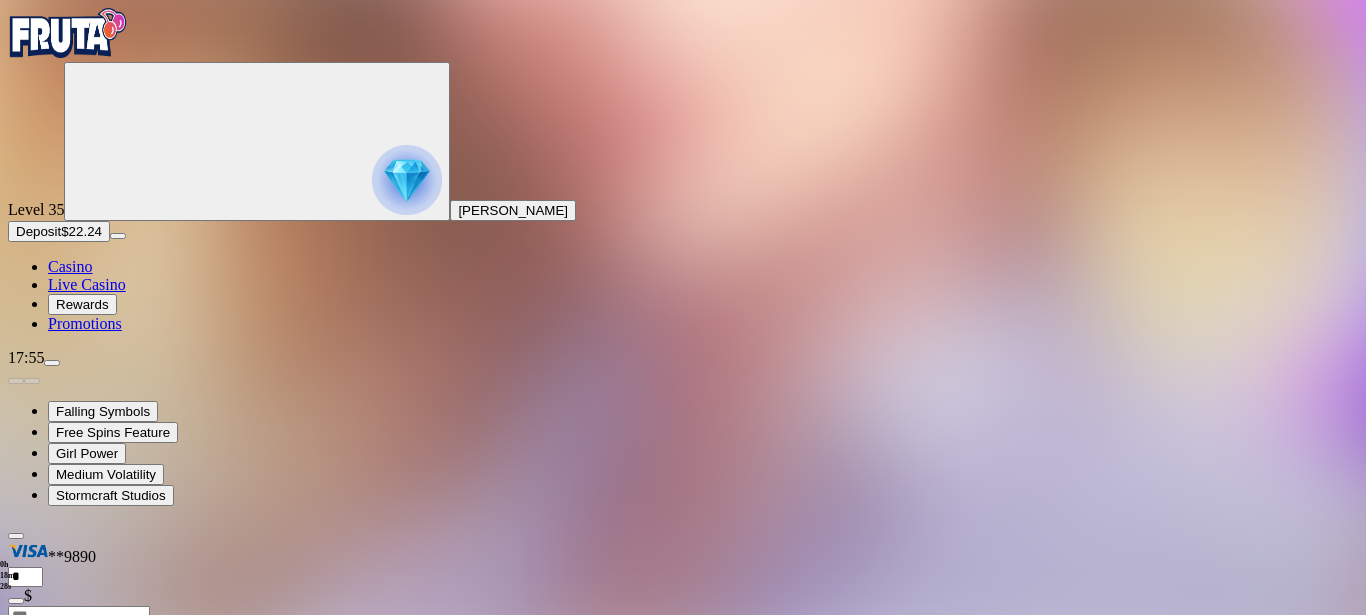 click at bounding box center [48, 858] 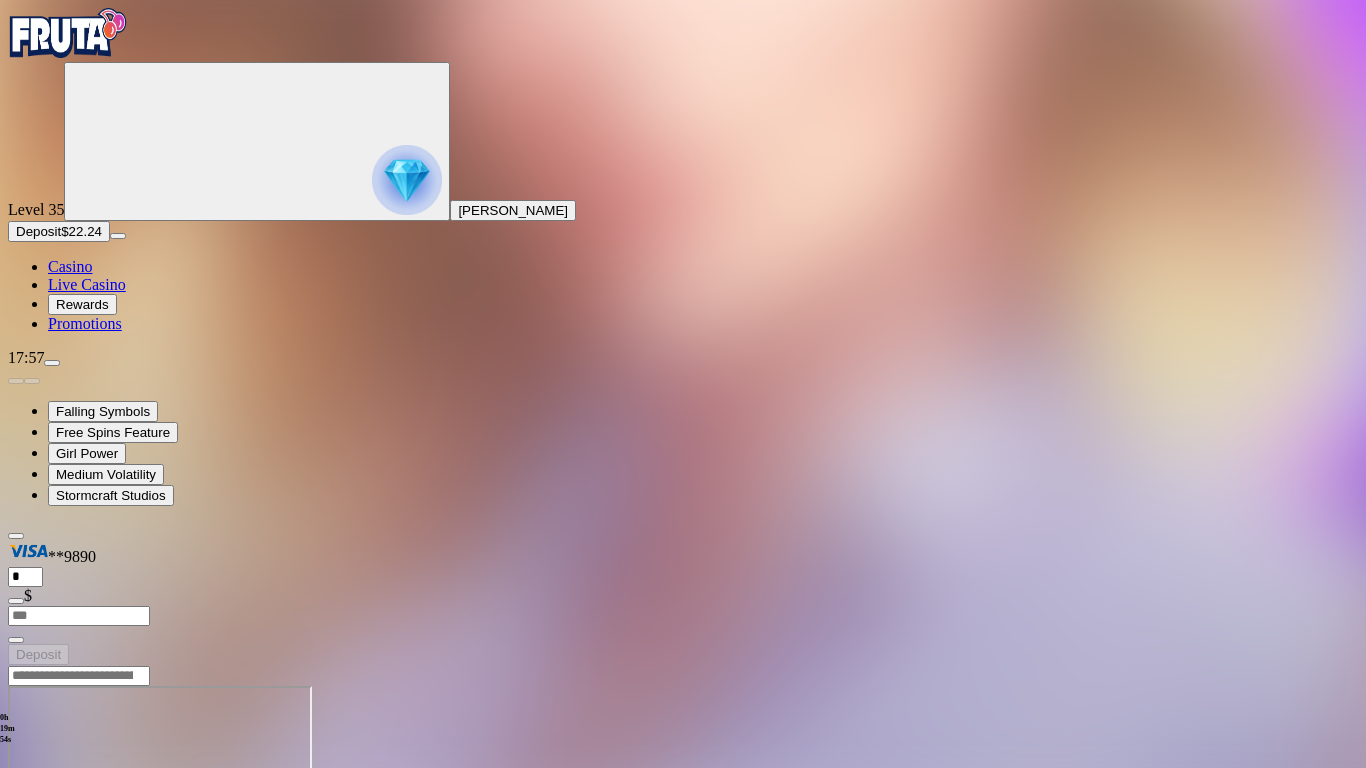 type 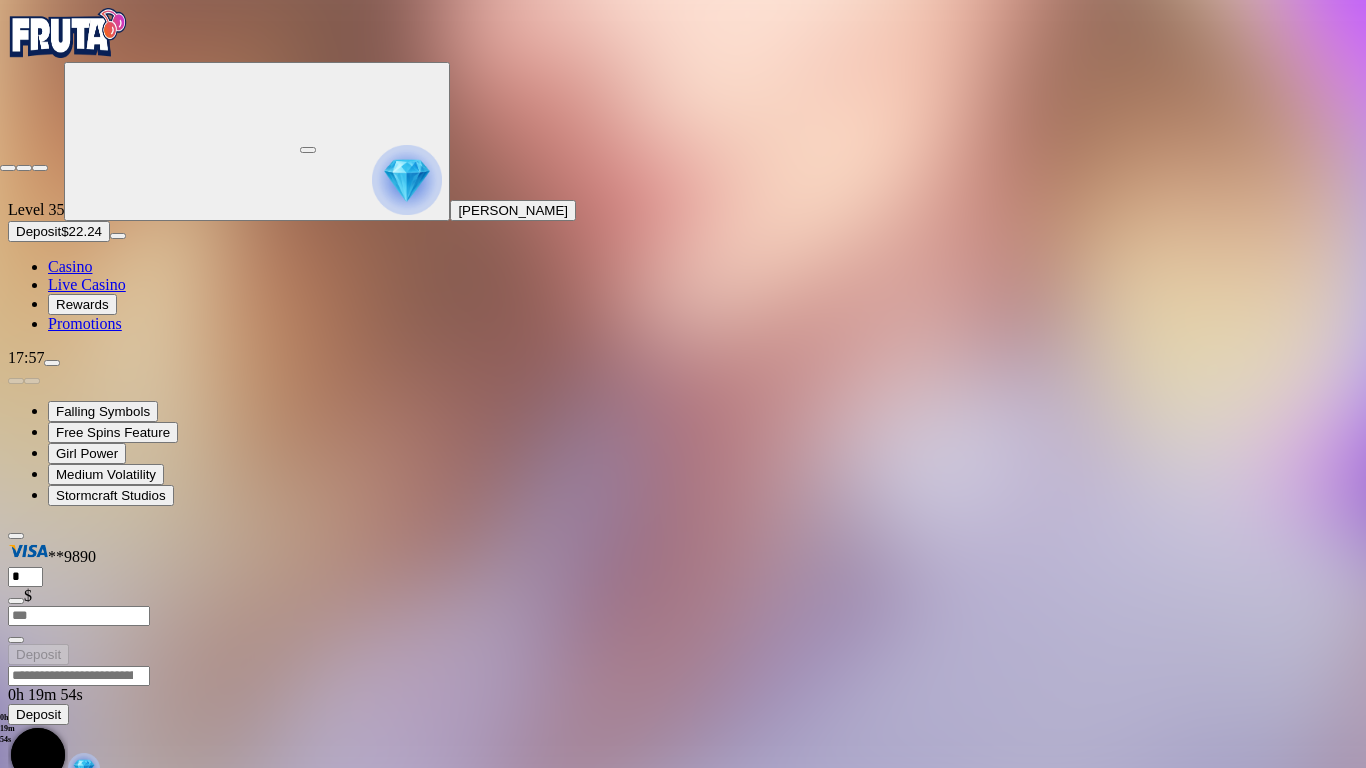 click at bounding box center [40, 168] 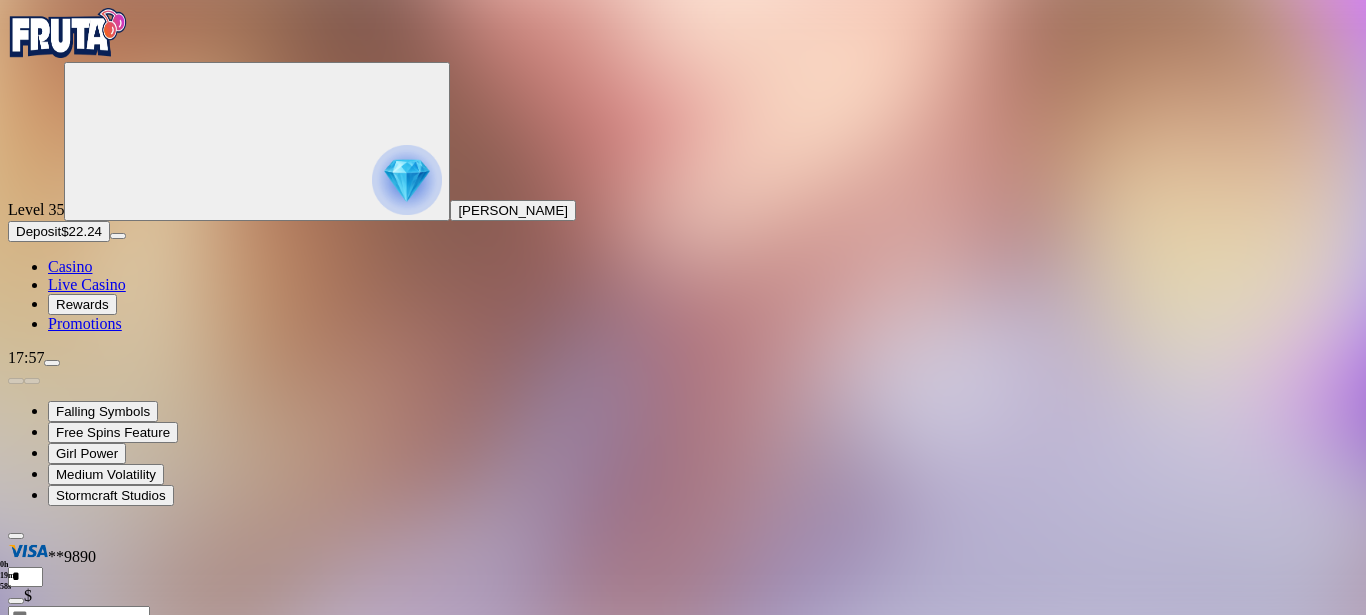 click at bounding box center [48, 858] 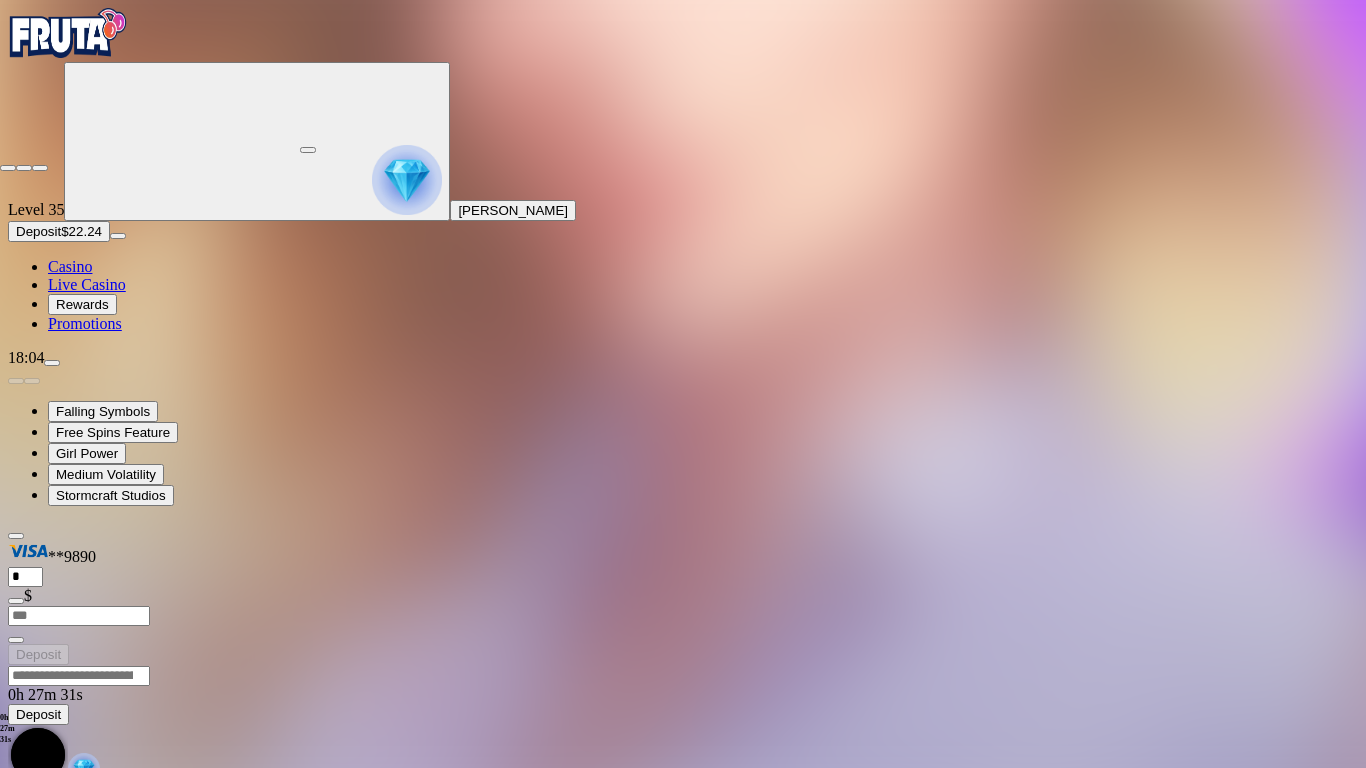 click at bounding box center [40, 168] 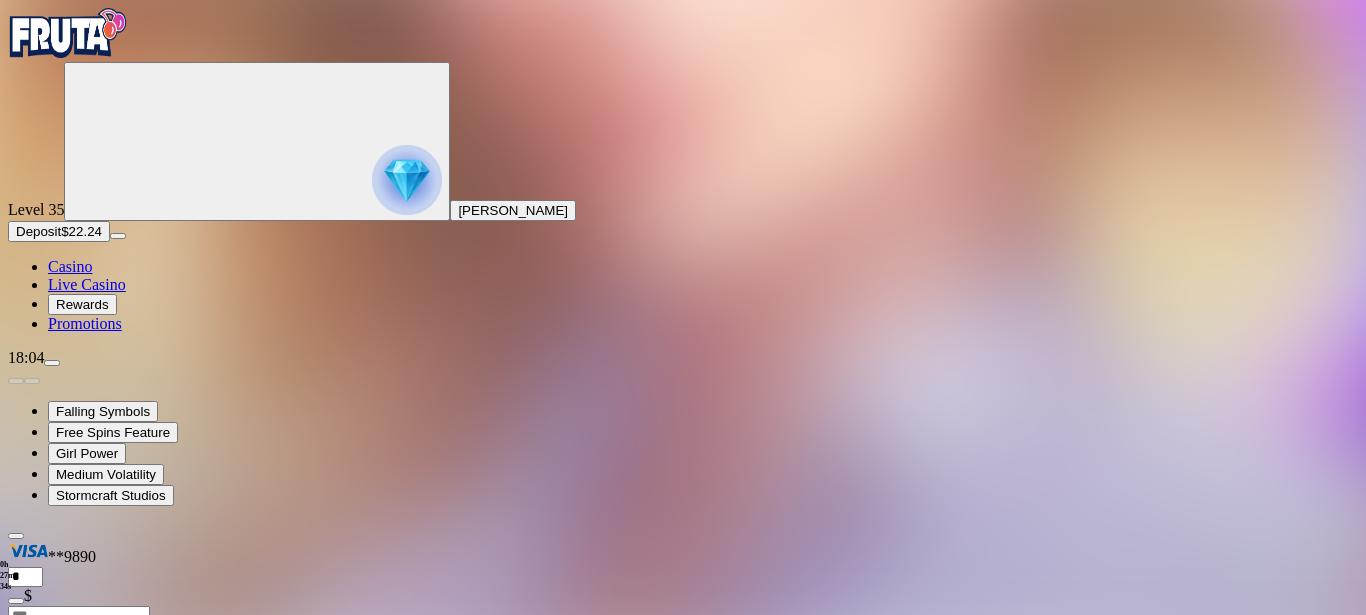 click at bounding box center (16, 858) 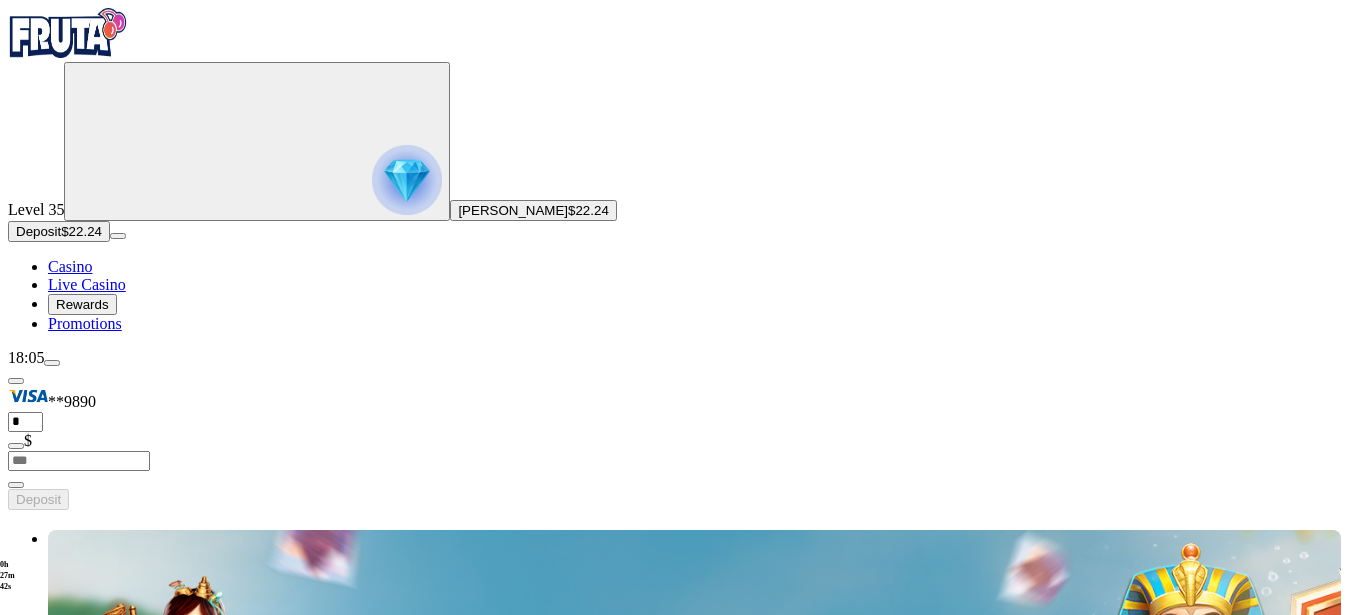 click at bounding box center [407, 180] 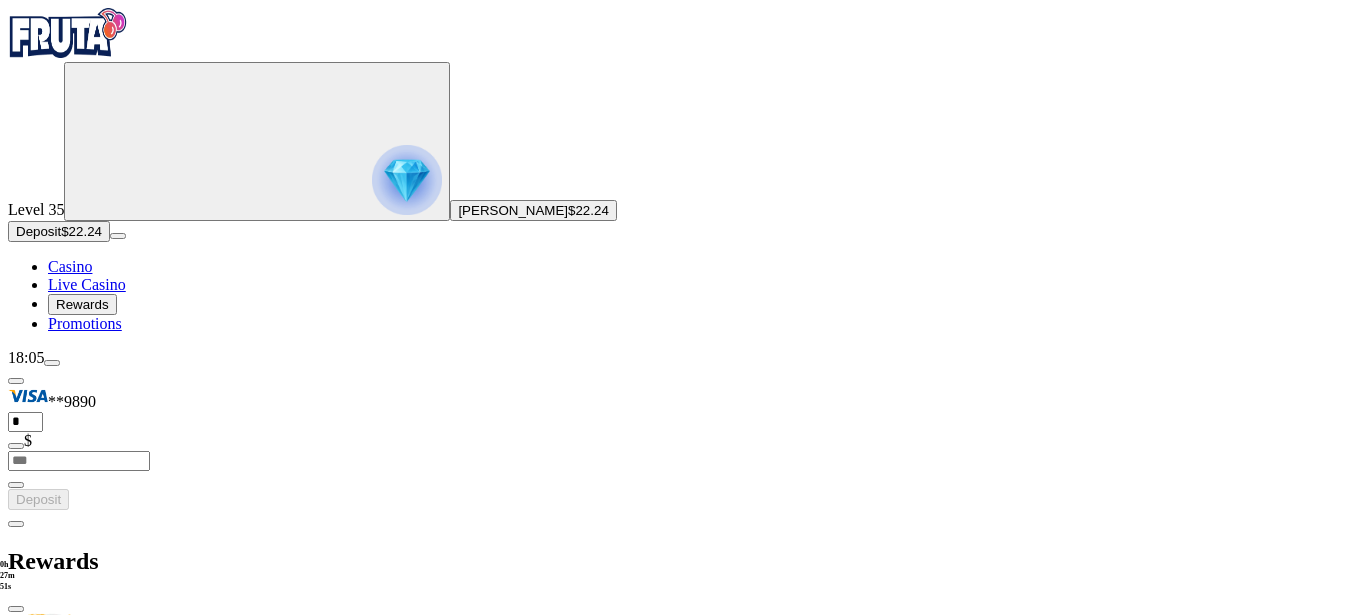 click at bounding box center (16, 609) 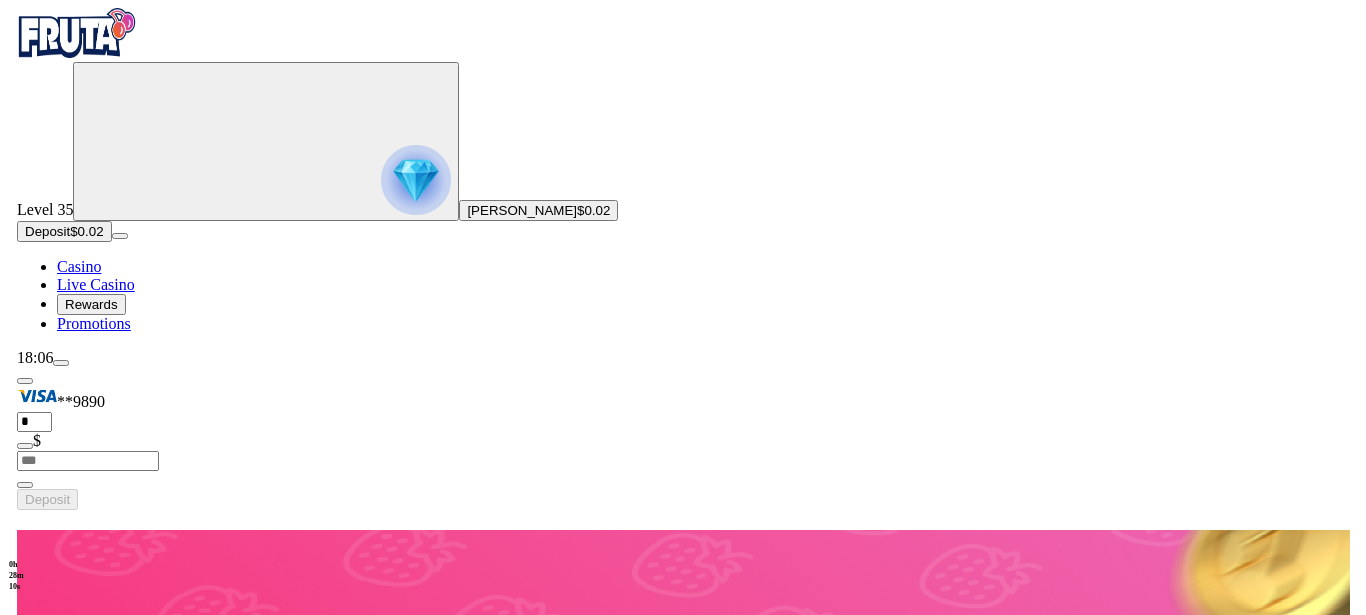 scroll, scrollTop: 0, scrollLeft: 0, axis: both 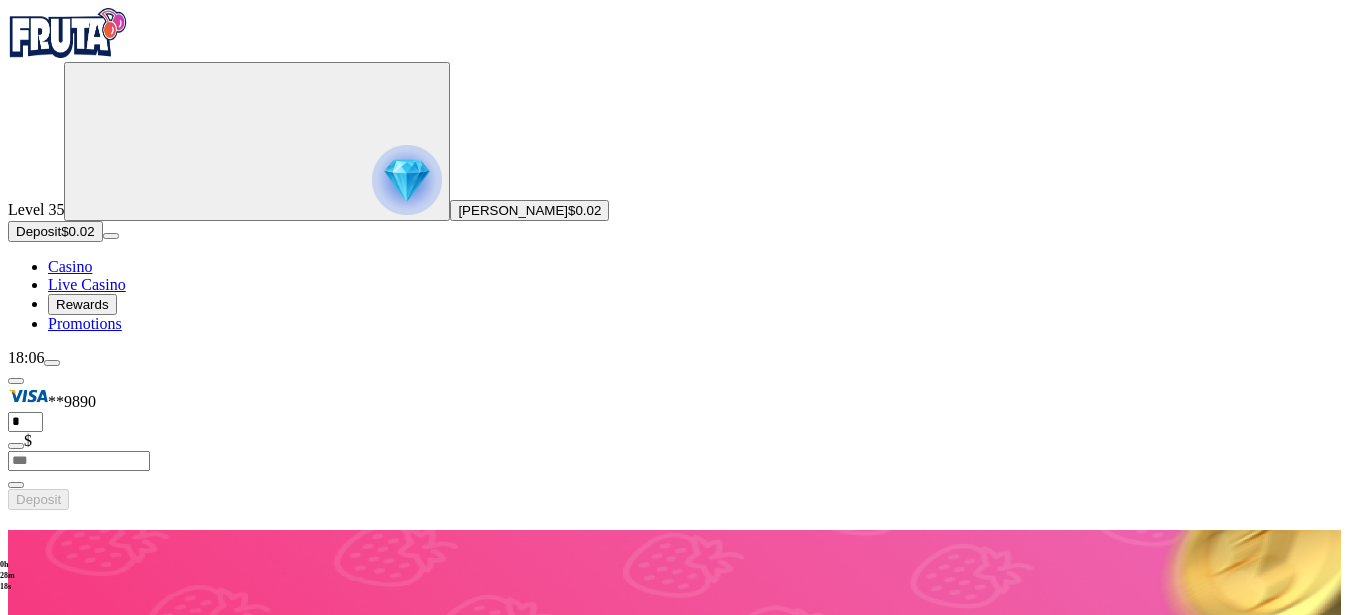 click at bounding box center (52, 363) 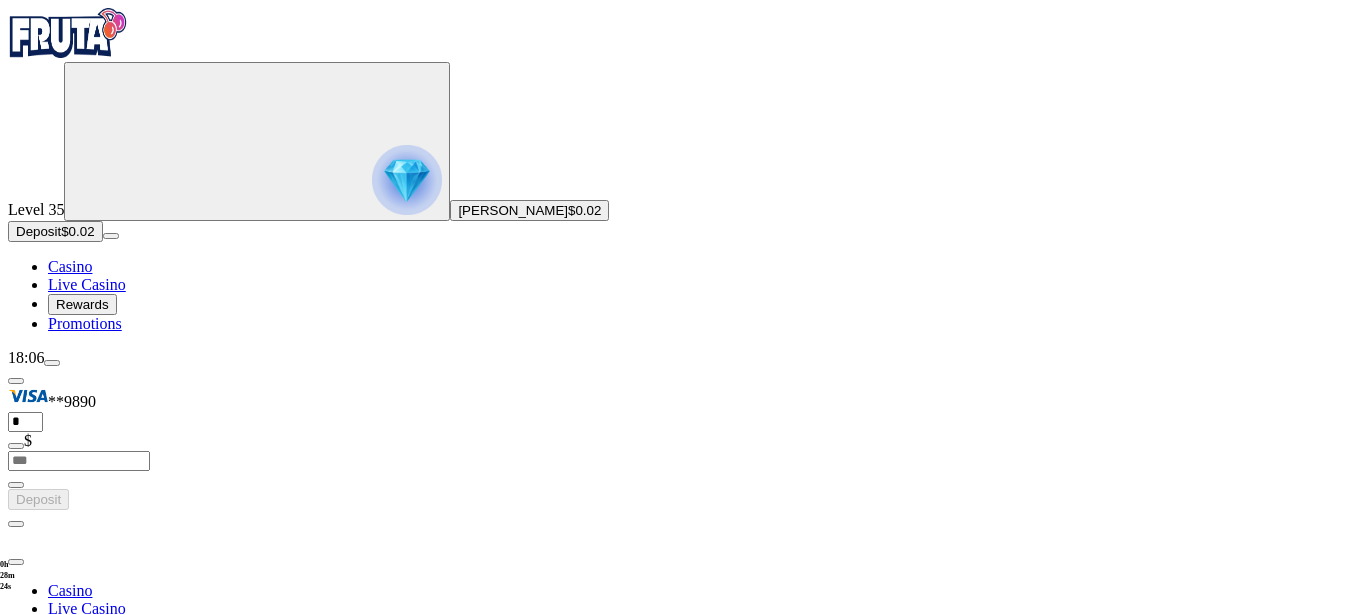 click on "Transactions" at bounding box center [94, 897] 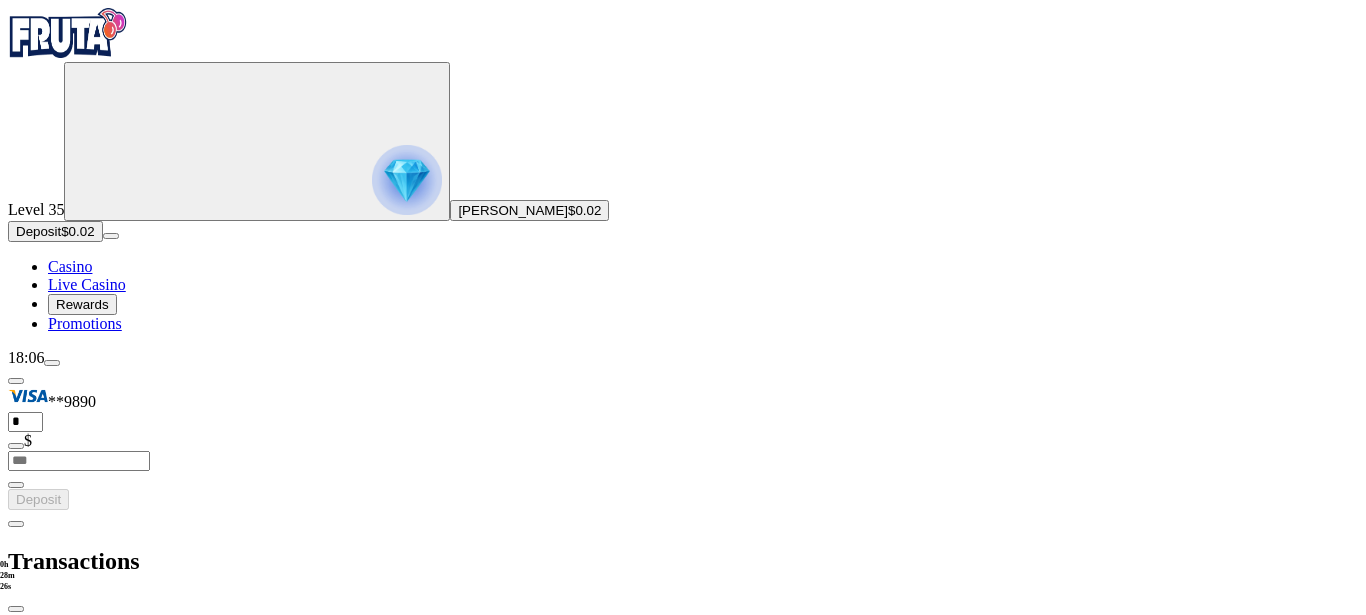 click on "Date from / / « ‹ [DATE] › » Sun Mon Tue Wed Thu Fri Sat 1 2 3 4 5 6 7 8 9 10 11 12 13 14 15 16 17 18 19 20 21 22 23 24 25 26 27 28 29 30 1 2 3 4 5 Date to / / « ‹ [DATE] › » Sun Mon Tue Wed Thu Fri Sat 1 2 3 4 5 6 7 8 9 10 11 12 13 14 15 16 17 18 19 20 21 22 23 24 25 26 27 28 29 30 1 2 3 4 5 ******* ******** Show Transactions" at bounding box center (683, 672) 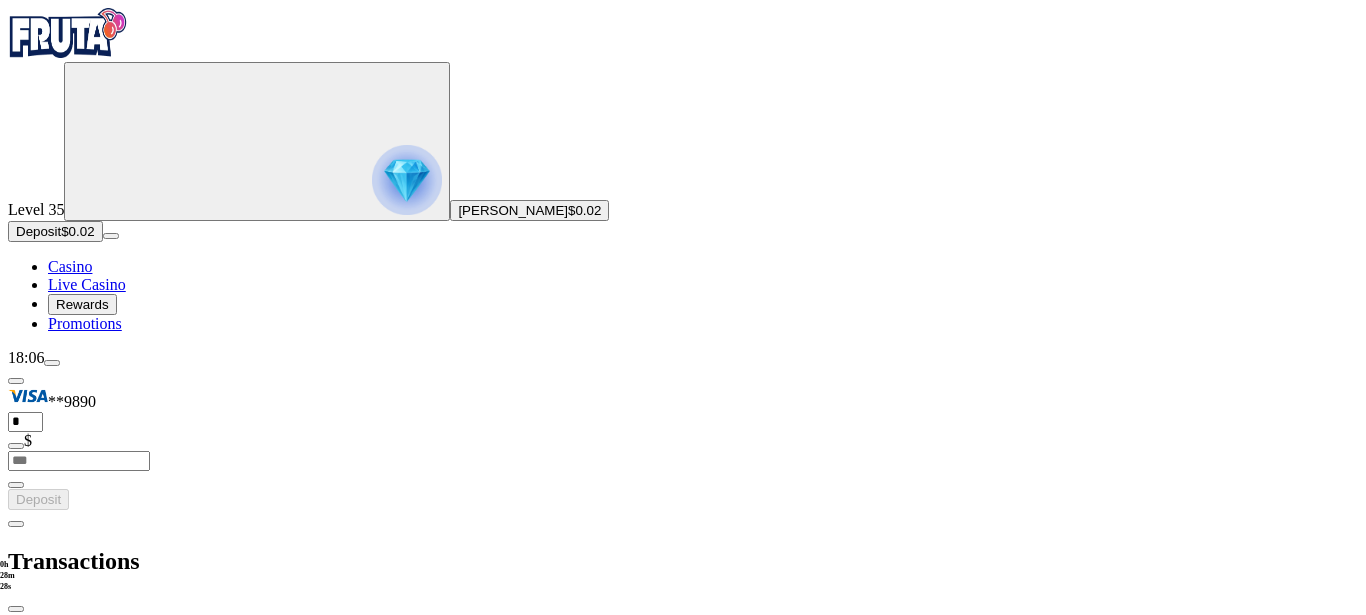 click on "/ /" at bounding box center [683, 641] 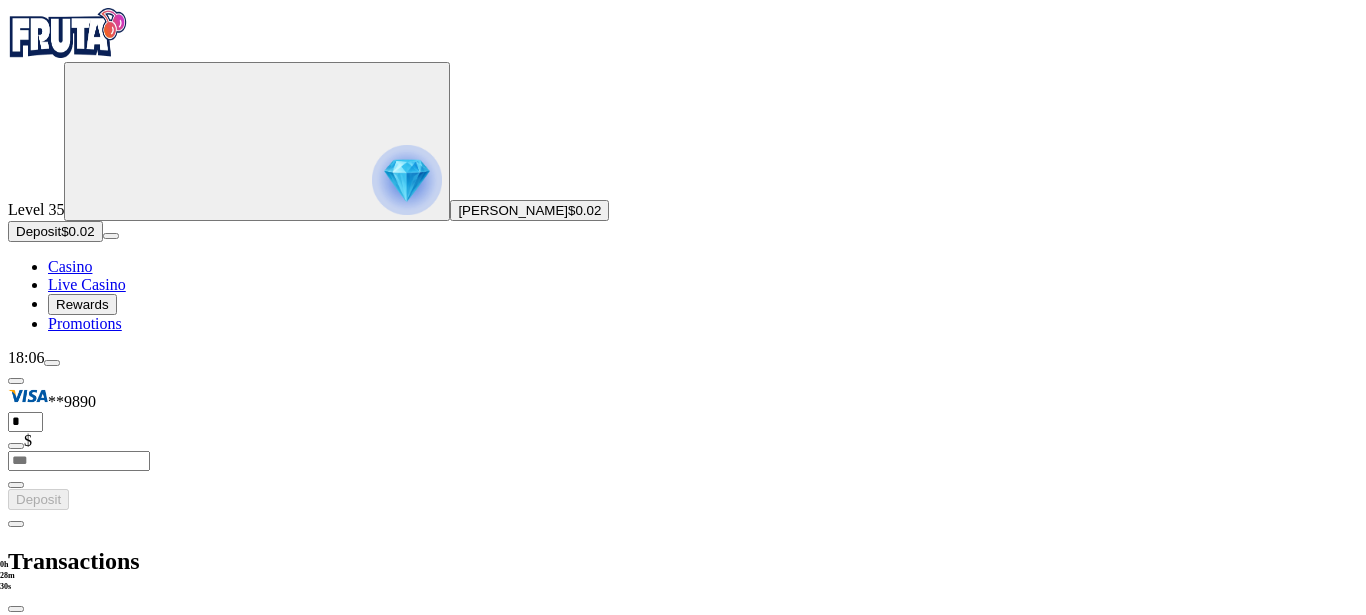 click on "‹" at bounding box center (1056, 662) 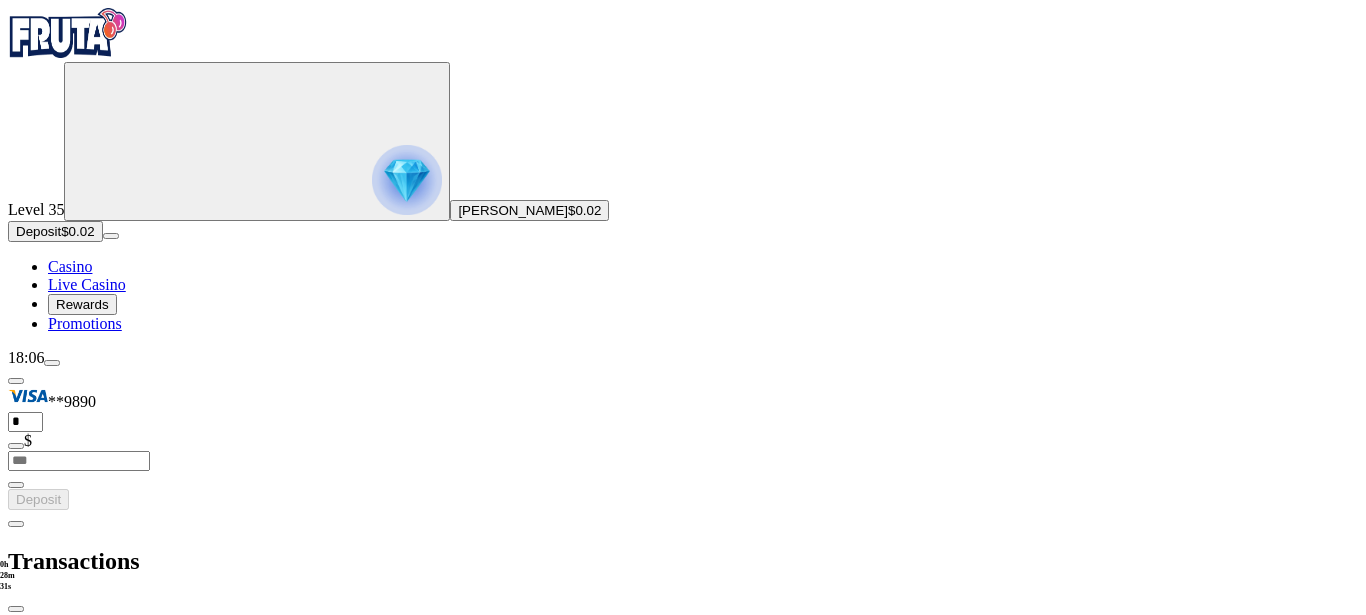 click on "‹" at bounding box center (1056, 662) 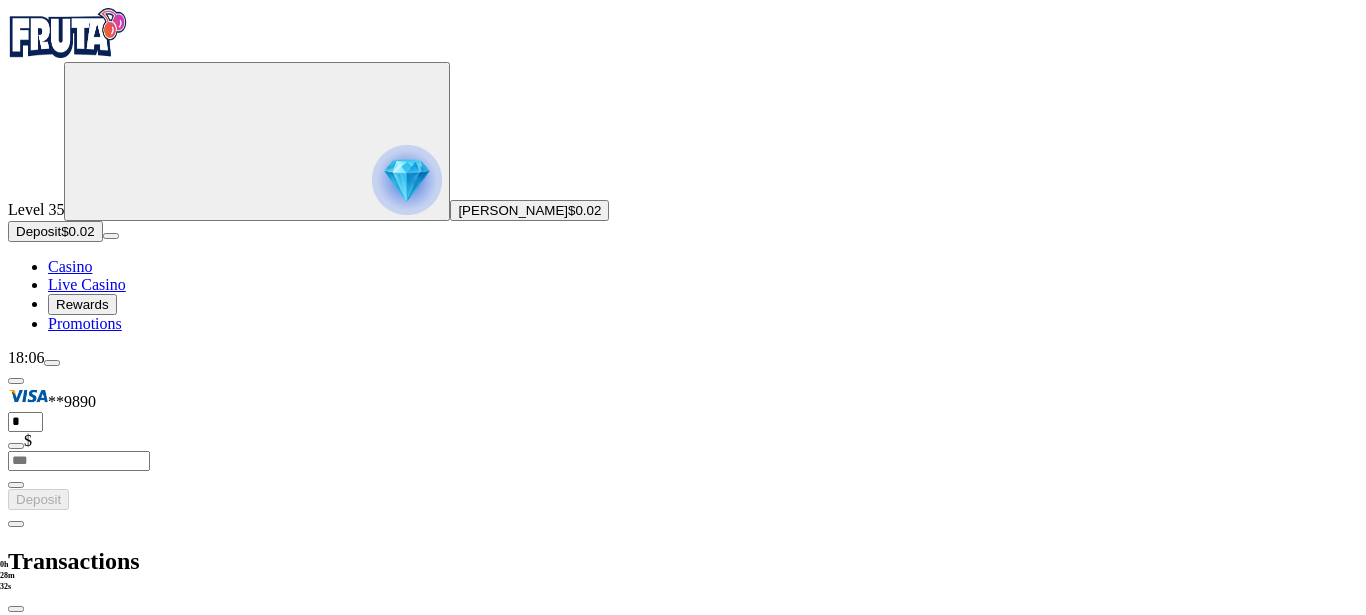 click on "‹" at bounding box center (1056, 662) 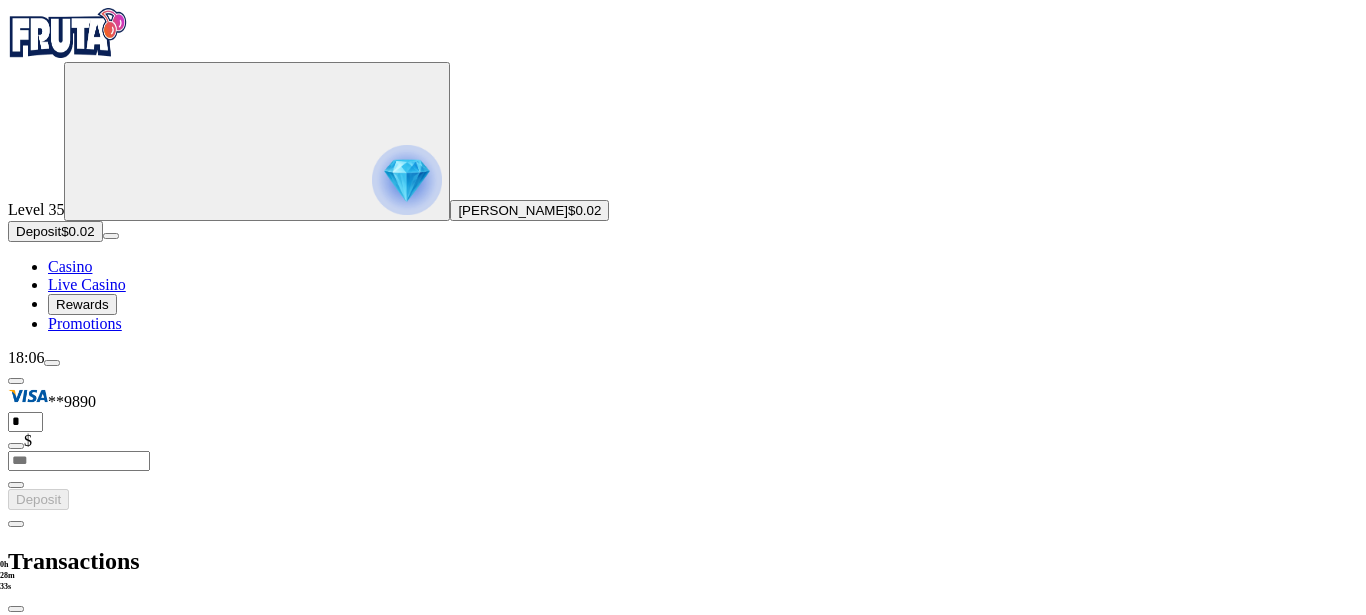 click on "‹" at bounding box center (1056, 662) 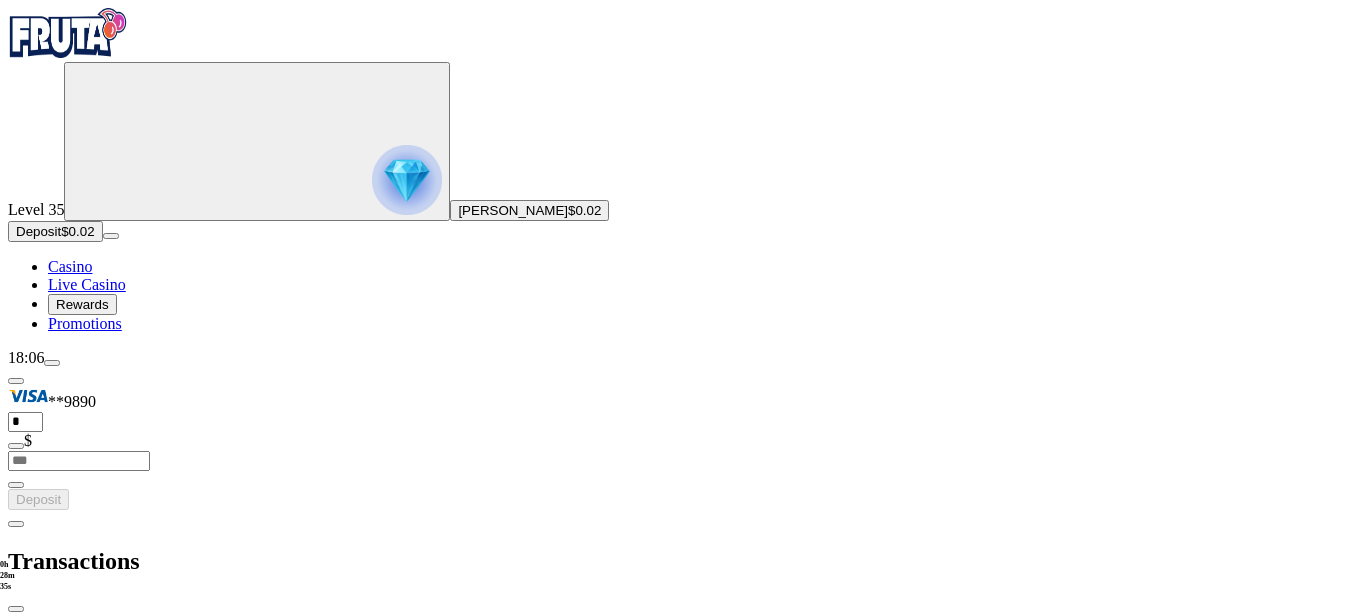 click on "6" at bounding box center (1094, 722) 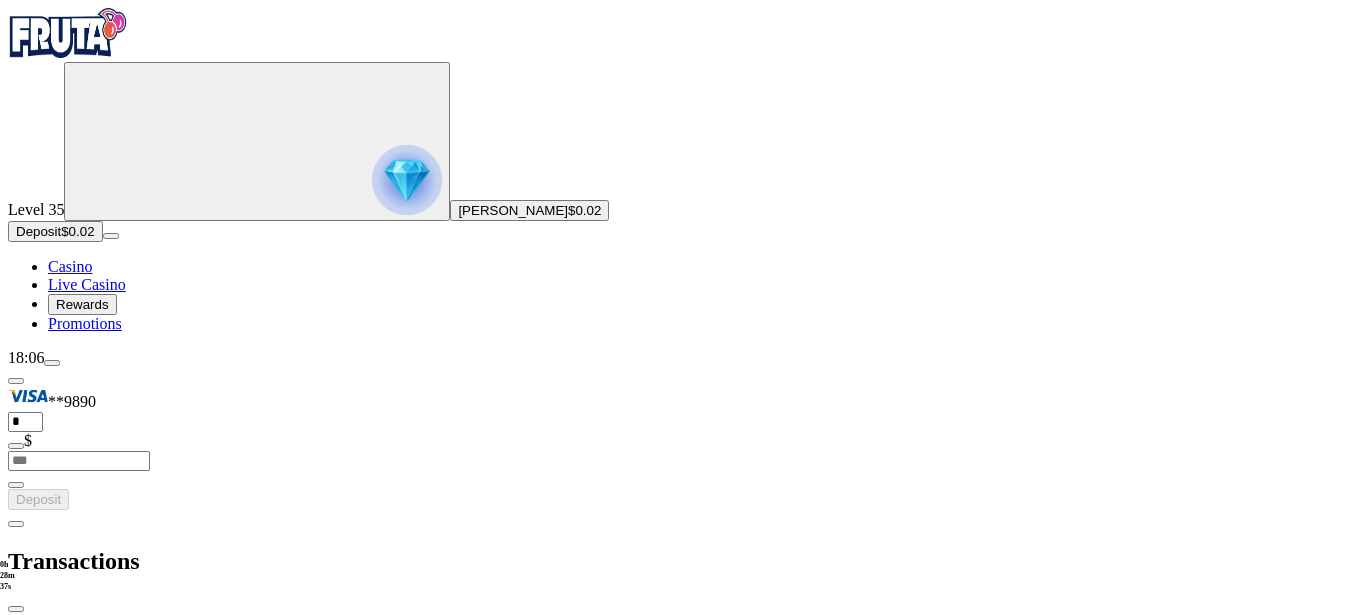 click on "/ /" at bounding box center [683, 680] 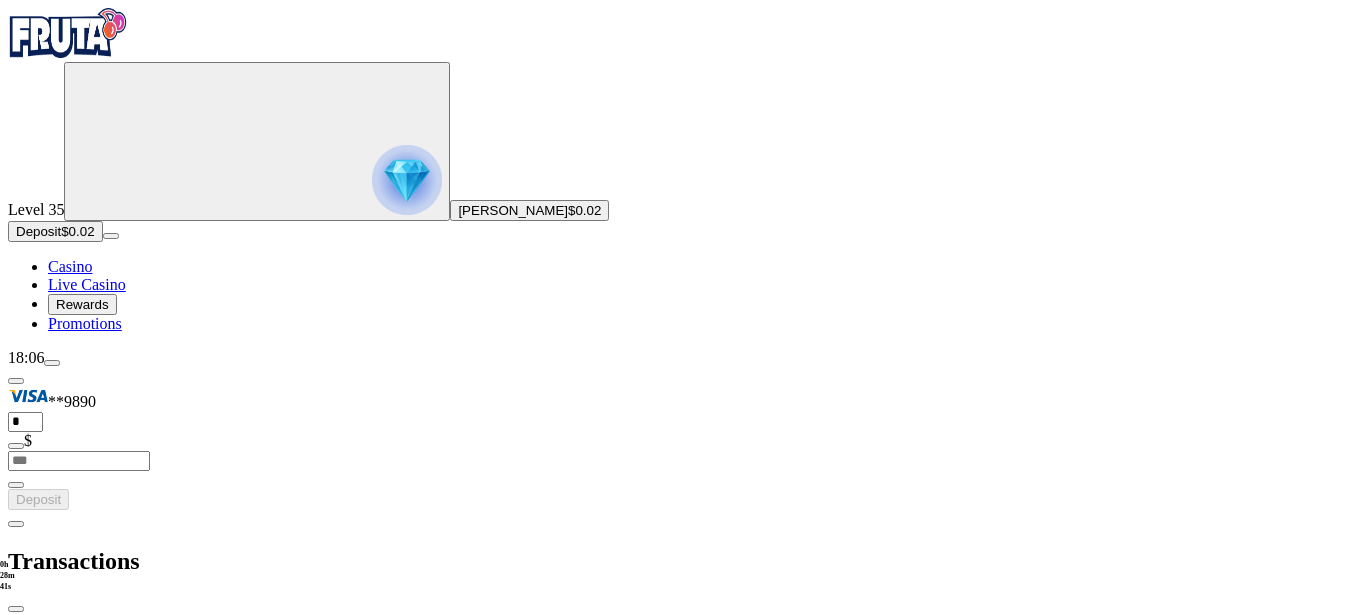 click on "30" at bounding box center (1094, 824) 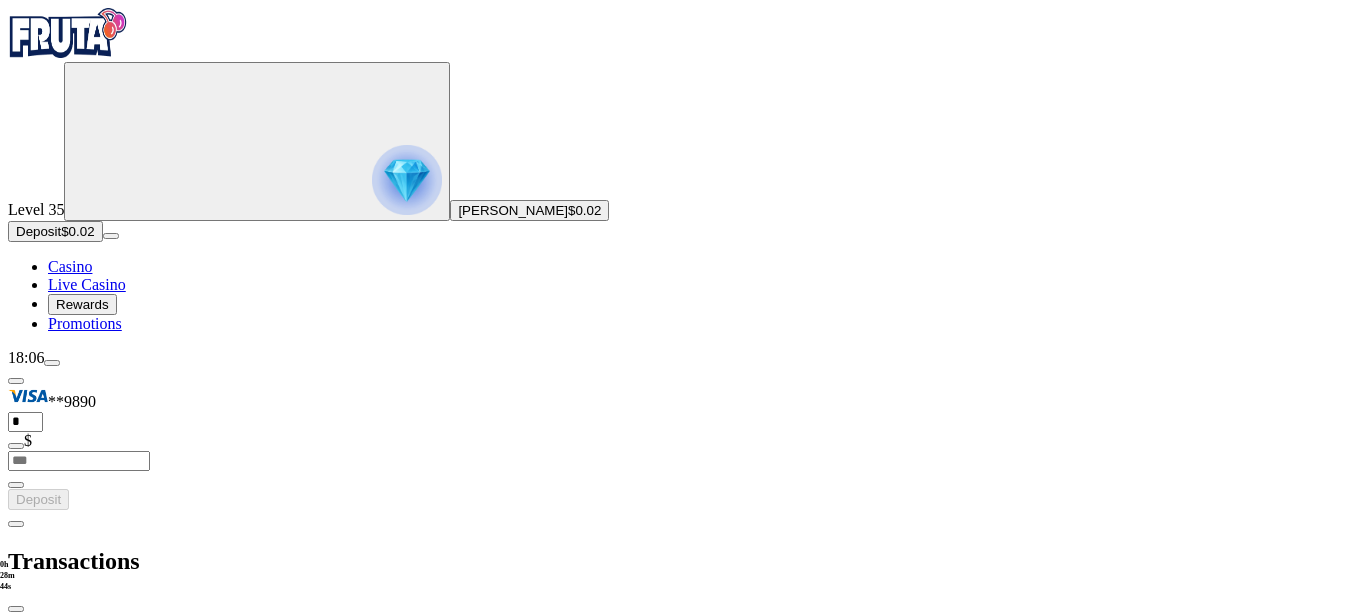click on "******* ********" at bounding box center [39, 989] 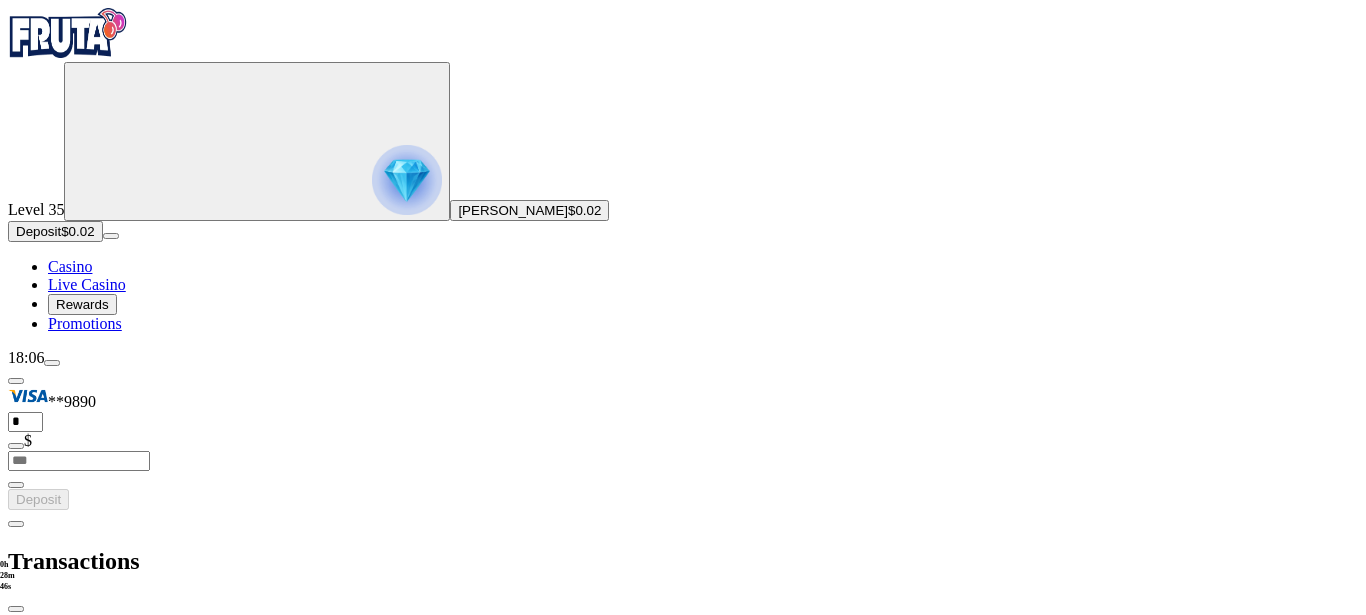 select on "********" 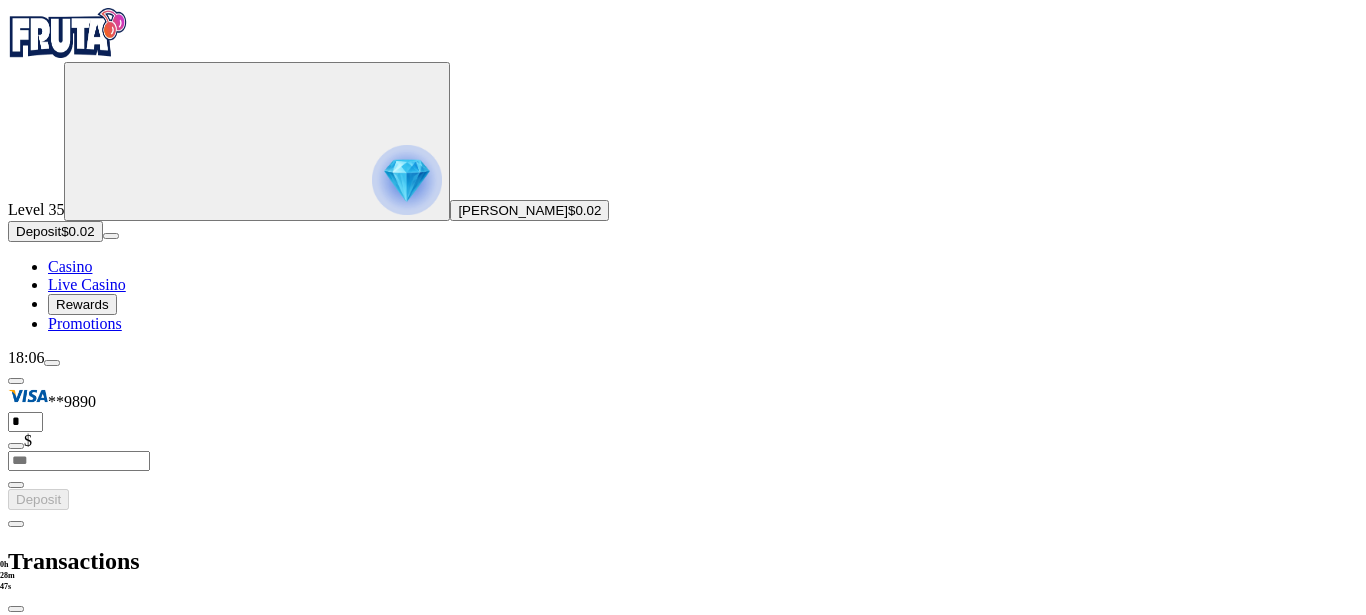 click on "Show Transactions" at bounding box center (72, 1008) 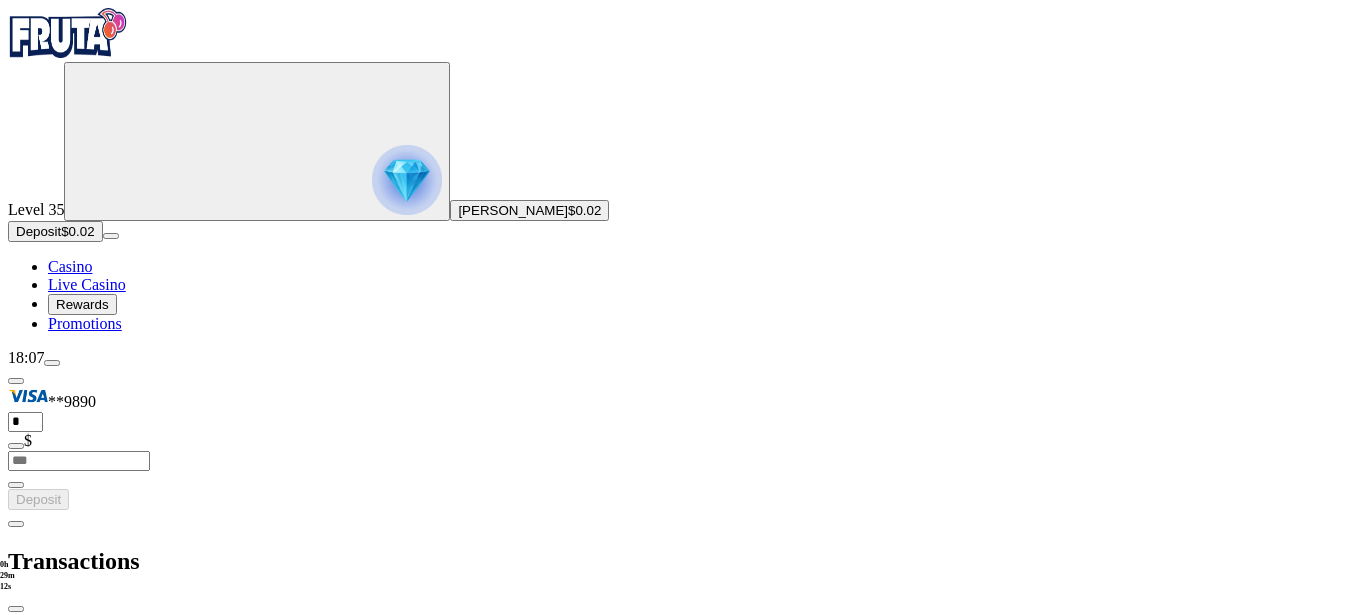 scroll, scrollTop: 1573, scrollLeft: 0, axis: vertical 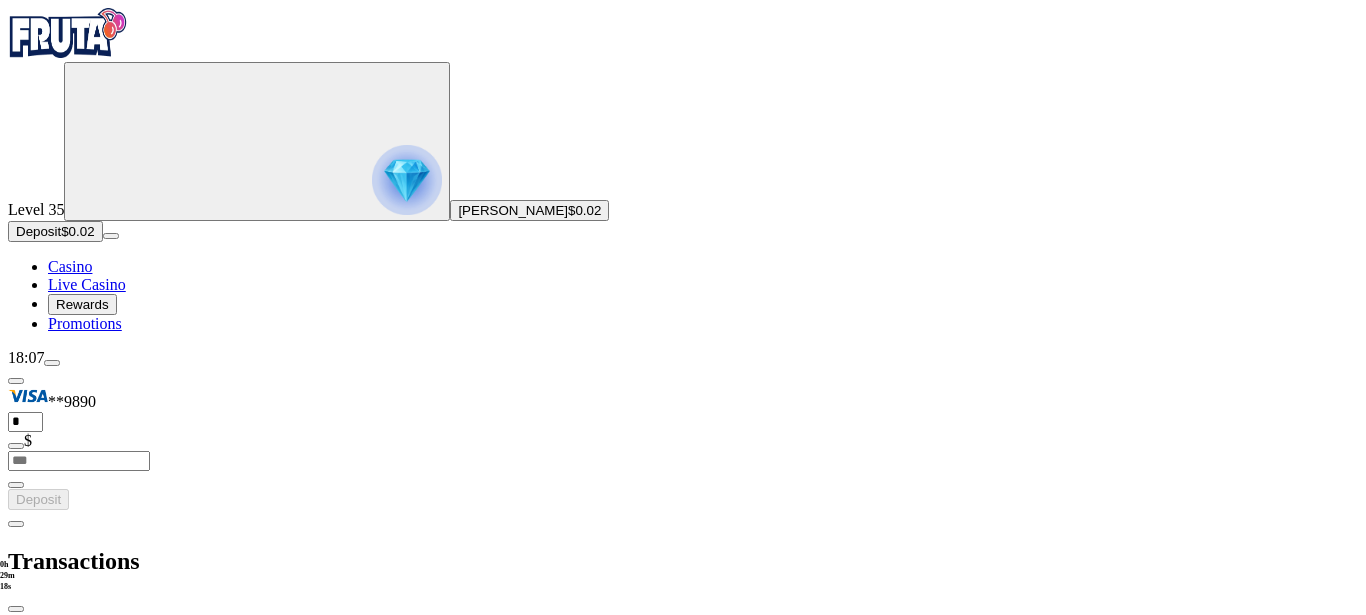 click at bounding box center [16, 524] 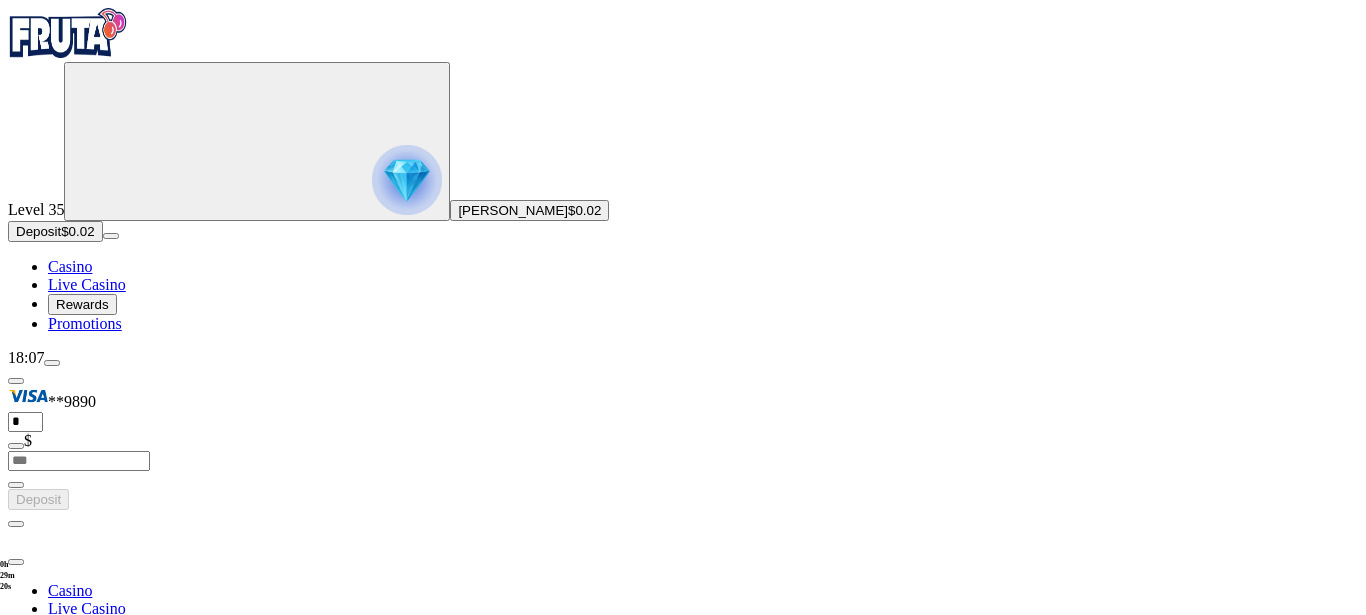 scroll, scrollTop: 93, scrollLeft: 0, axis: vertical 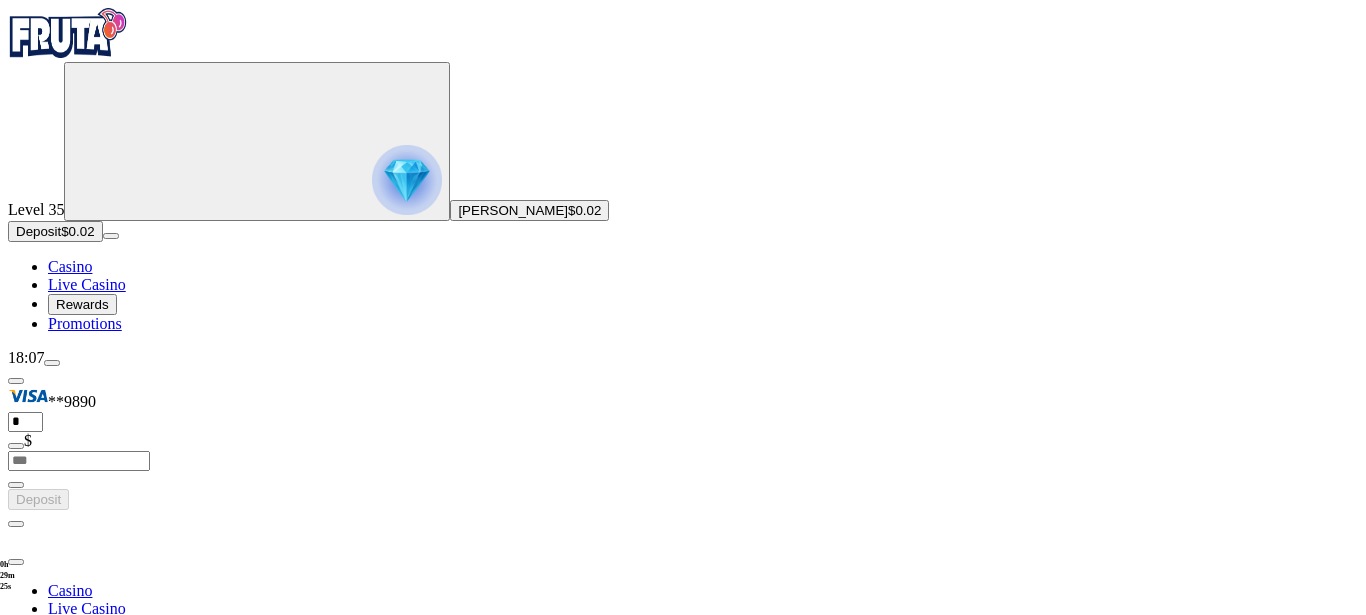click on "Rewards" at bounding box center (82, 304) 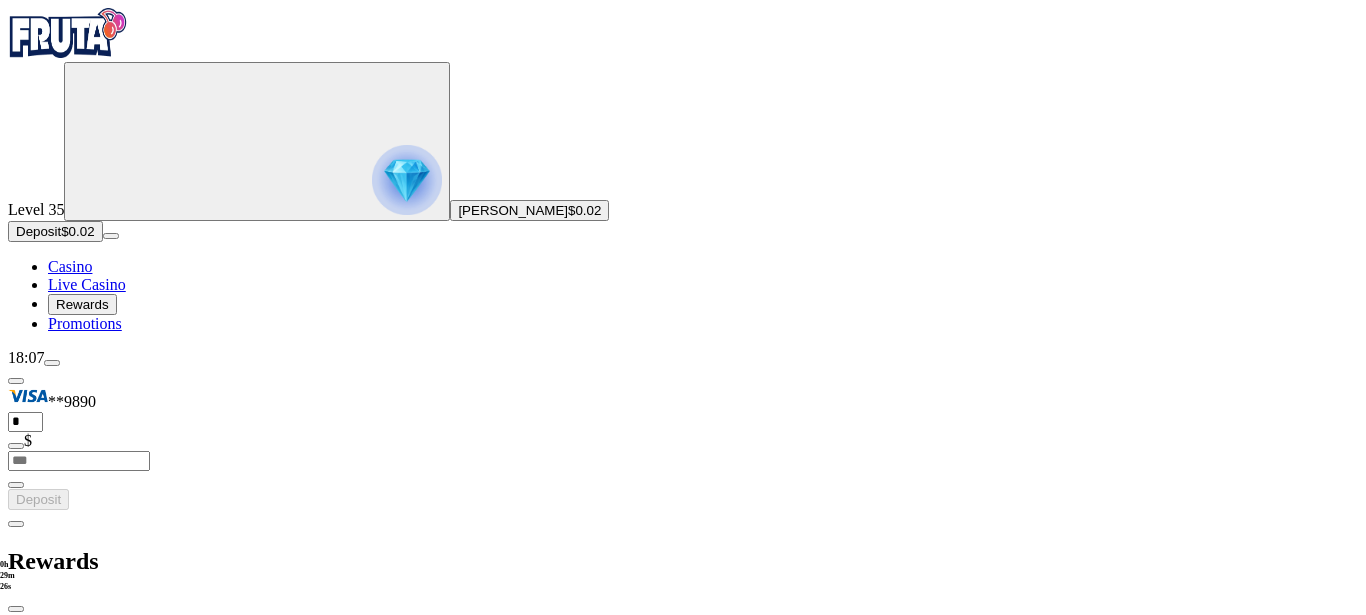 scroll, scrollTop: 0, scrollLeft: 0, axis: both 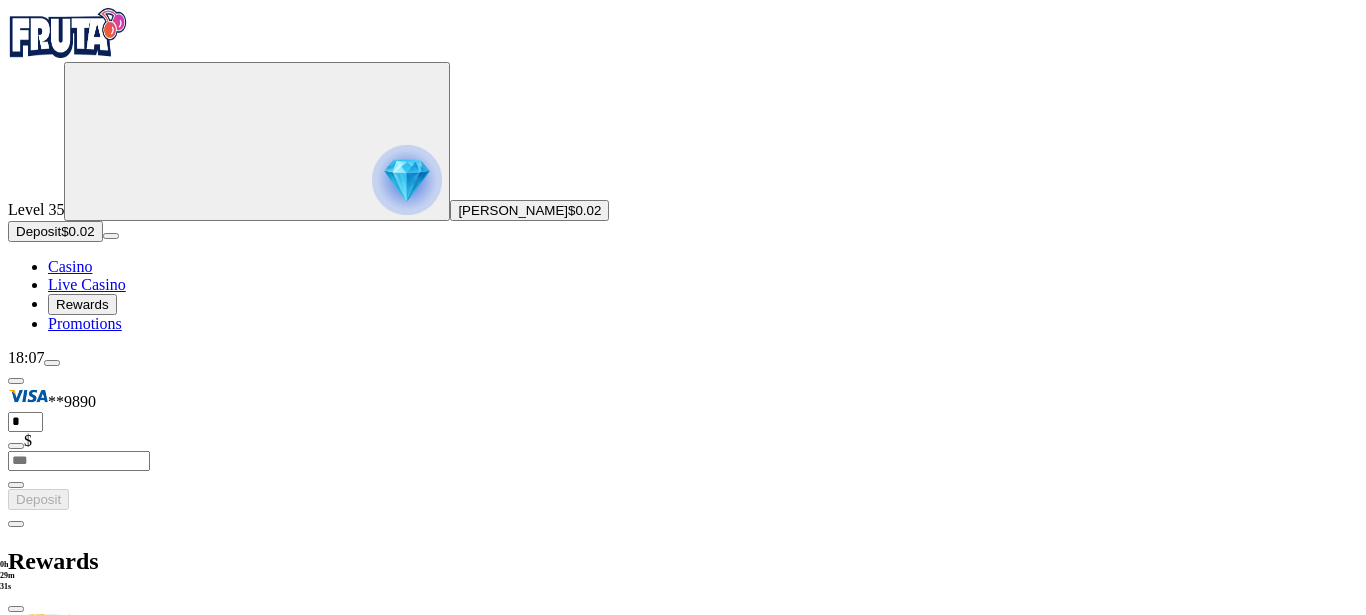 type 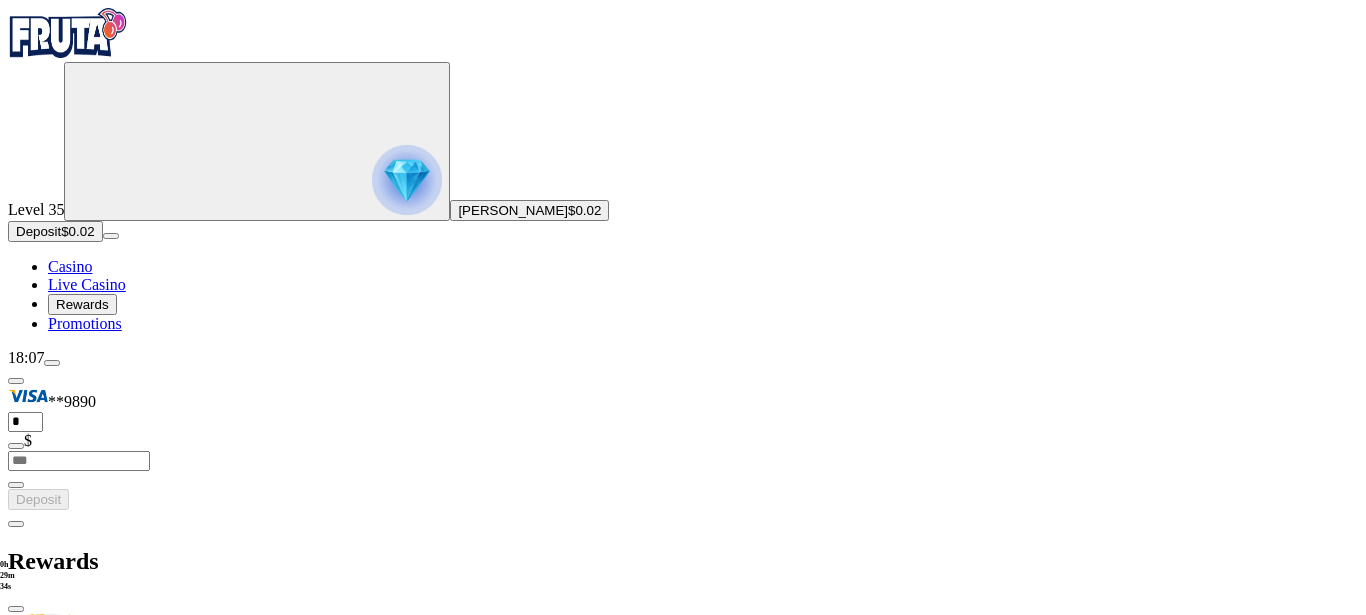 click at bounding box center (52, 363) 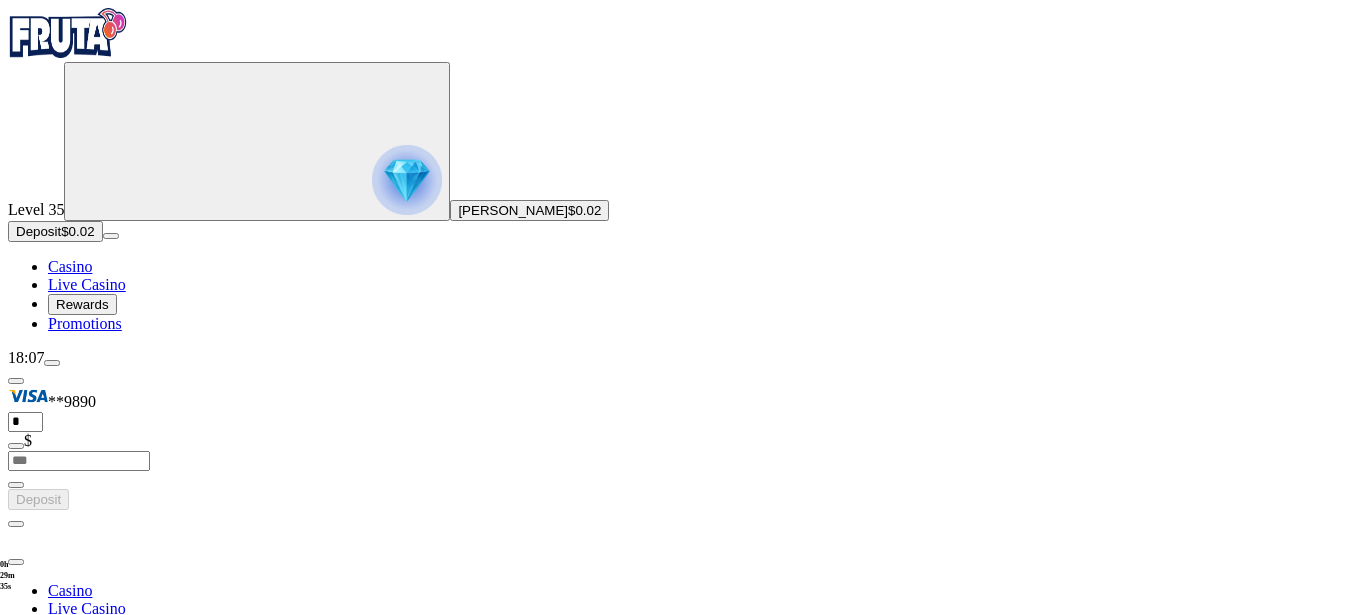 click at bounding box center (52, 363) 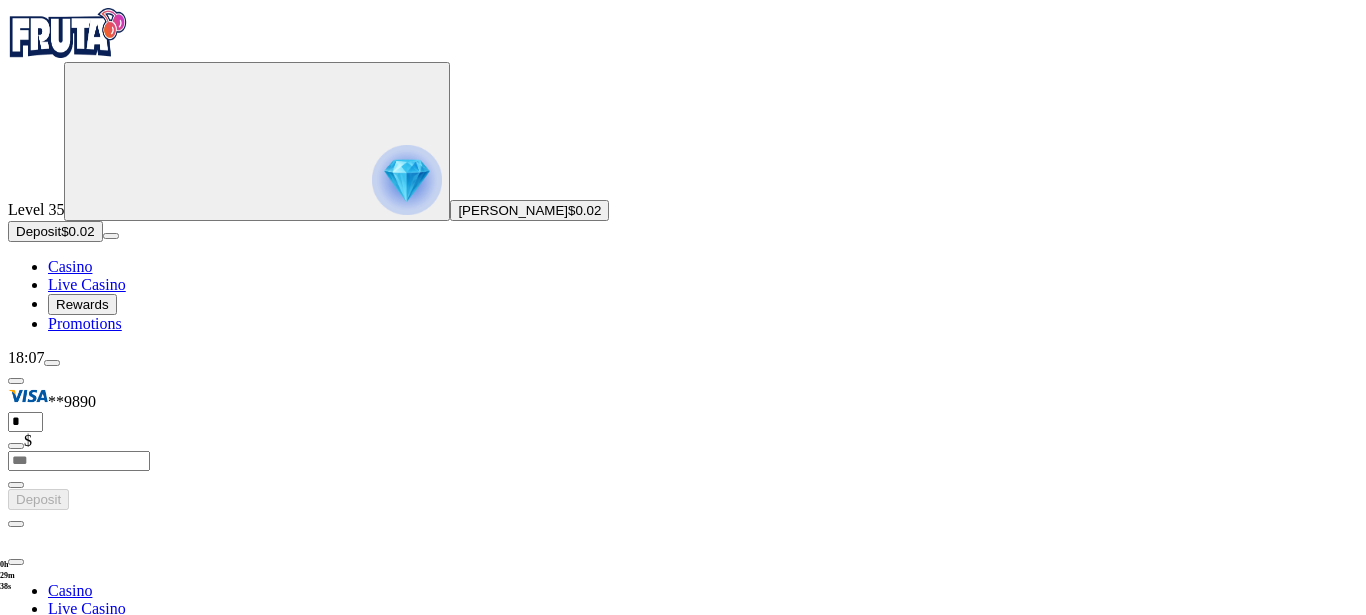 click on "Chat with us 8 AM - 1 AM CET" at bounding box center (144, 981) 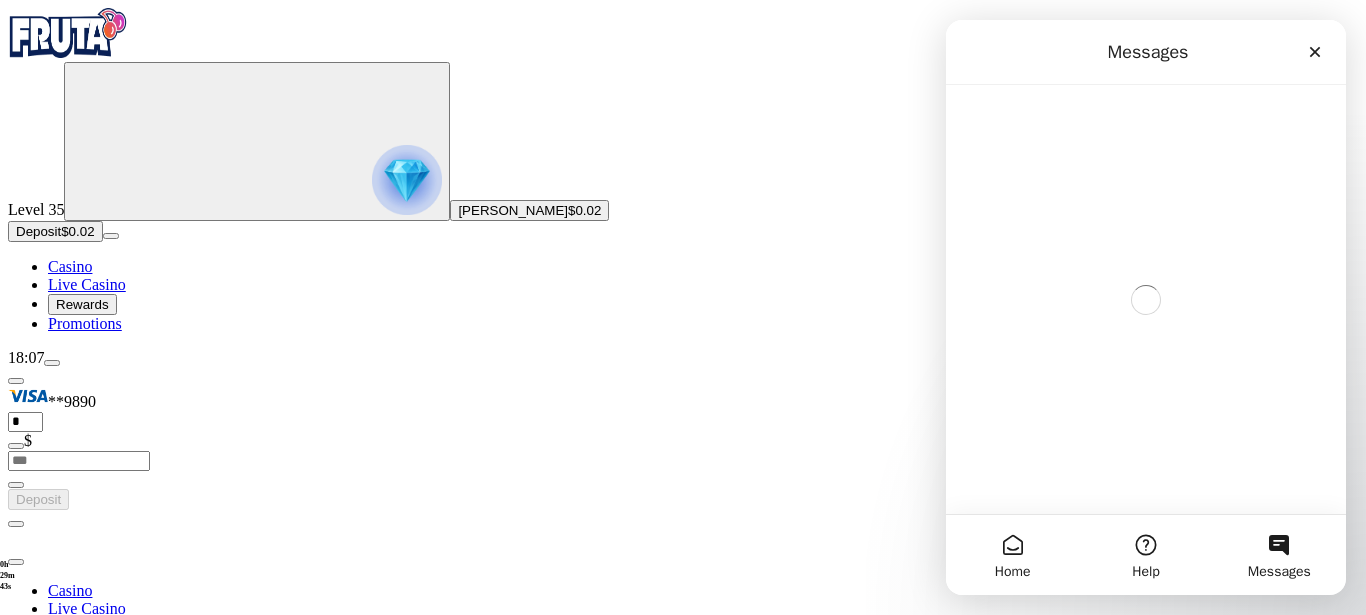 scroll, scrollTop: 0, scrollLeft: 0, axis: both 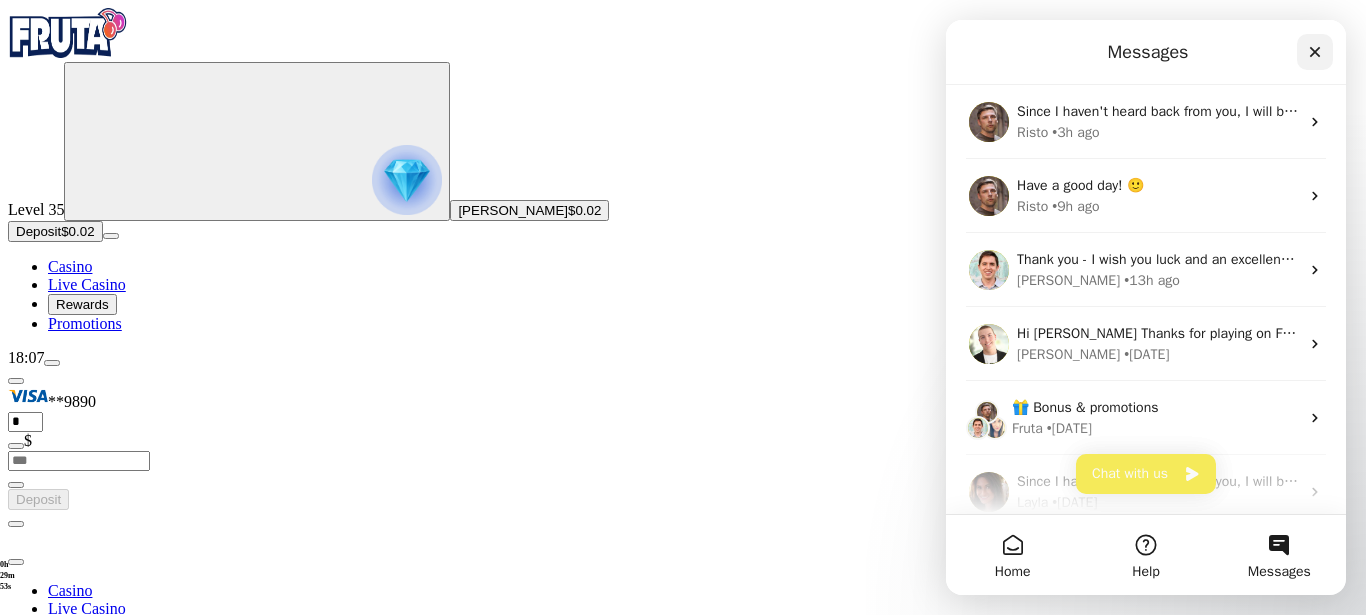 click 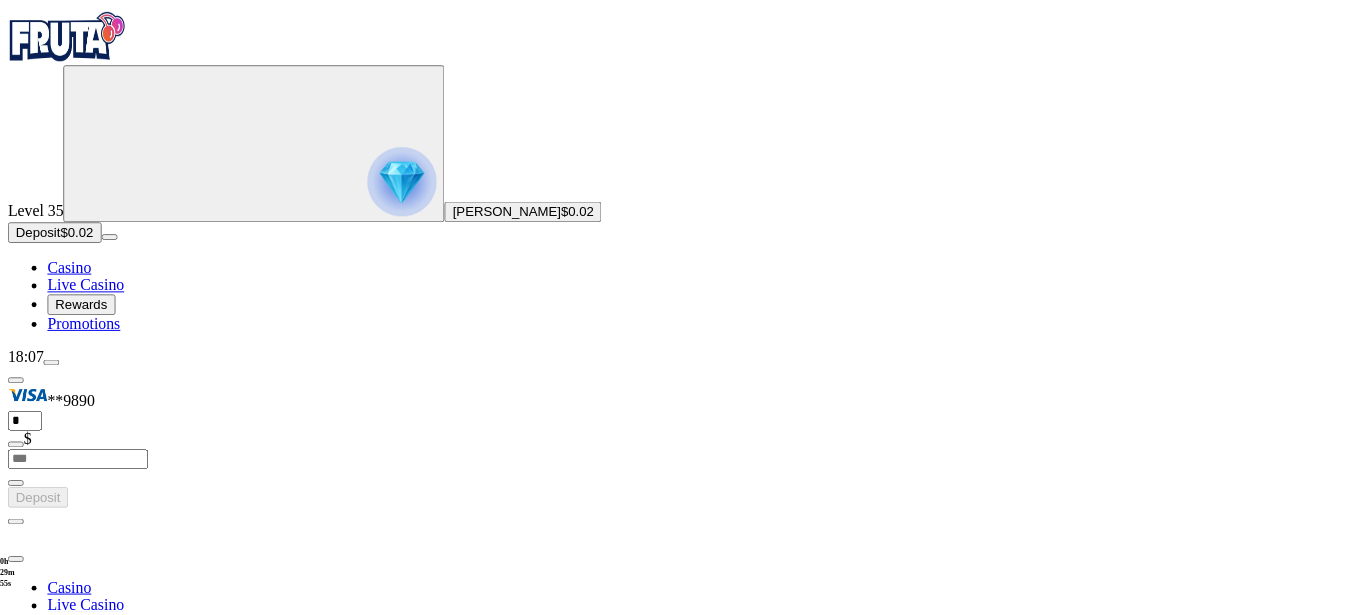 scroll, scrollTop: 0, scrollLeft: 0, axis: both 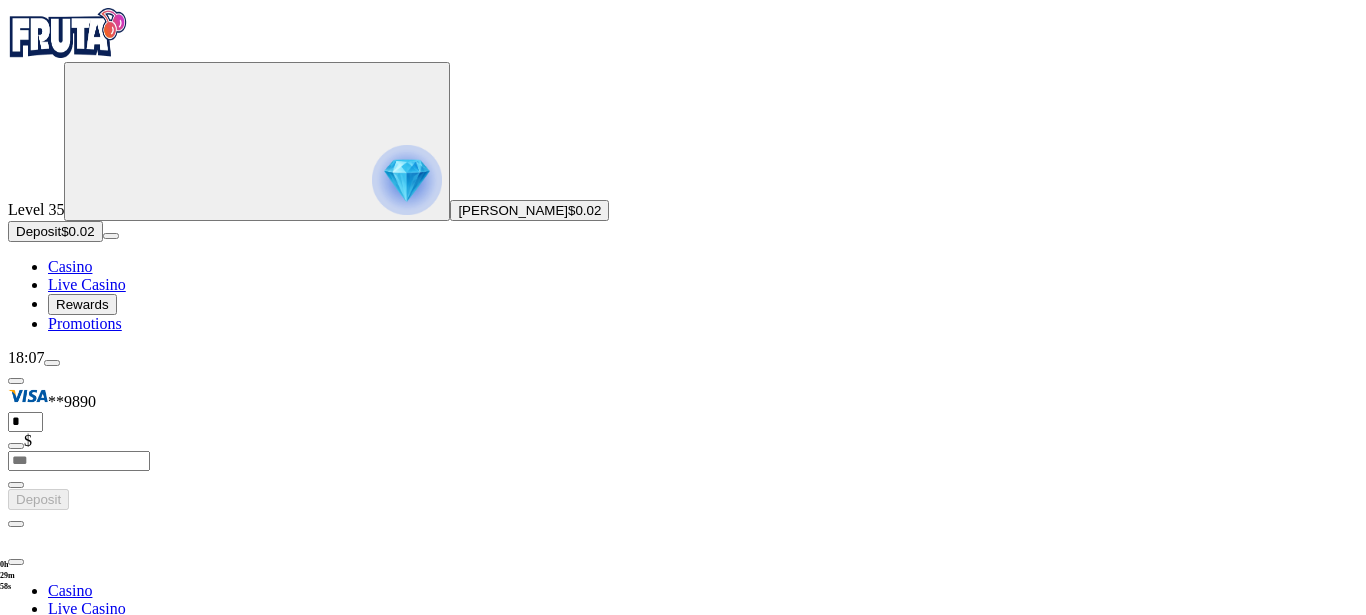 click at bounding box center [16, 562] 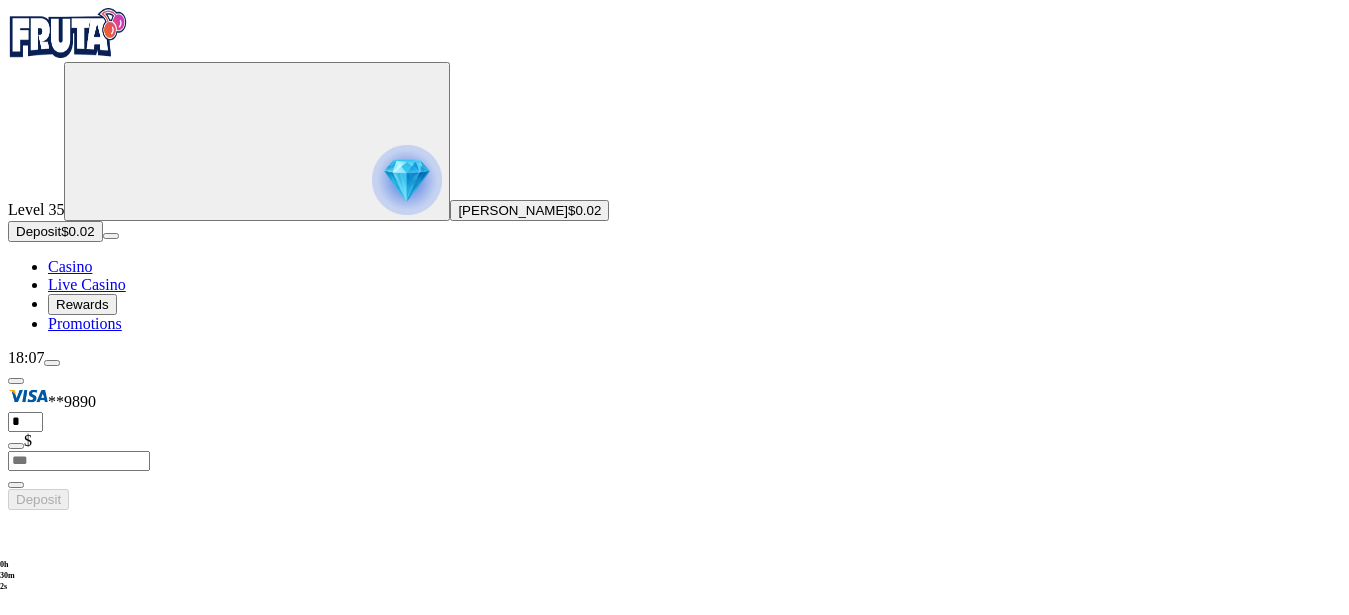 click on "100 Series Hype! $200,000 in cash prizes 1,000 winning players Play Fire Joker 100 & more Hype Me In" at bounding box center (-2264, 1056) 